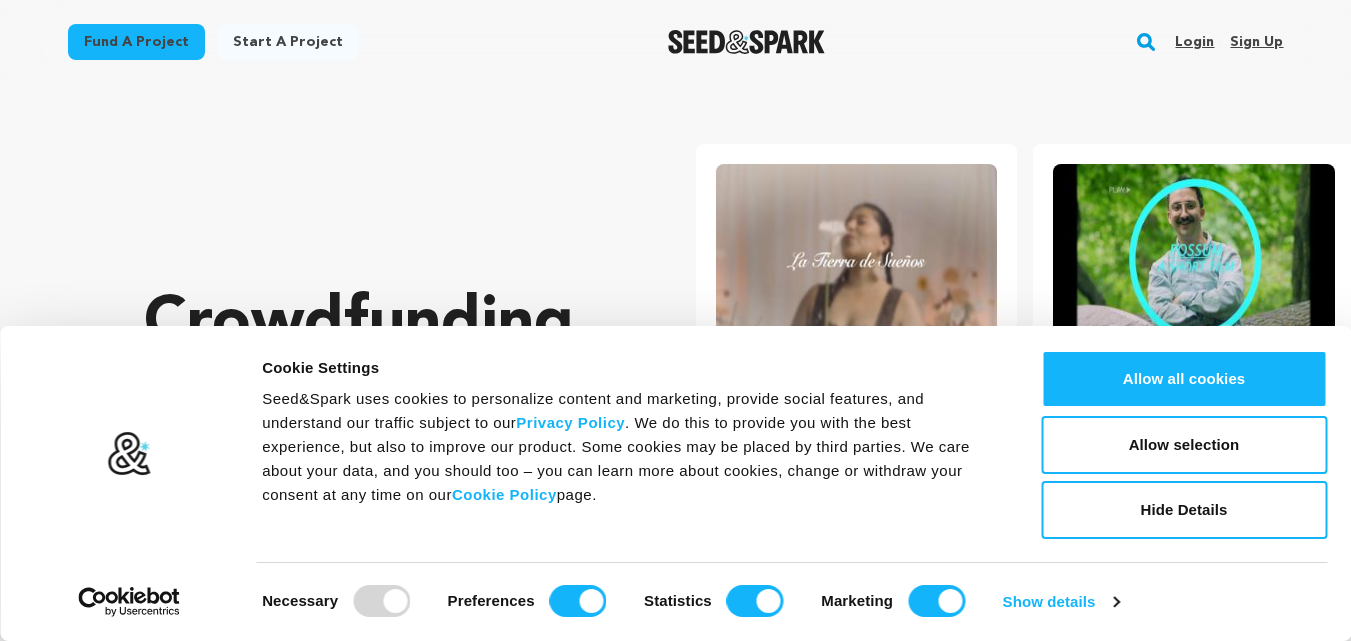 scroll, scrollTop: 0, scrollLeft: 0, axis: both 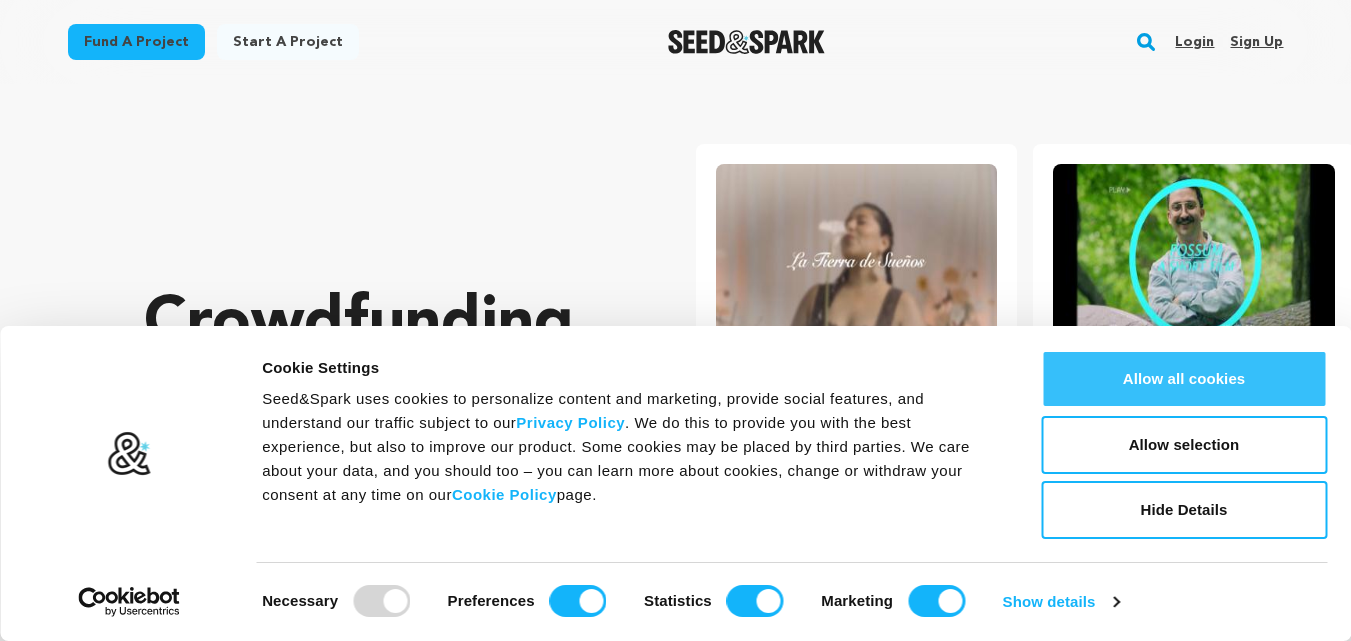 click on "Allow all cookies" at bounding box center [1184, 379] 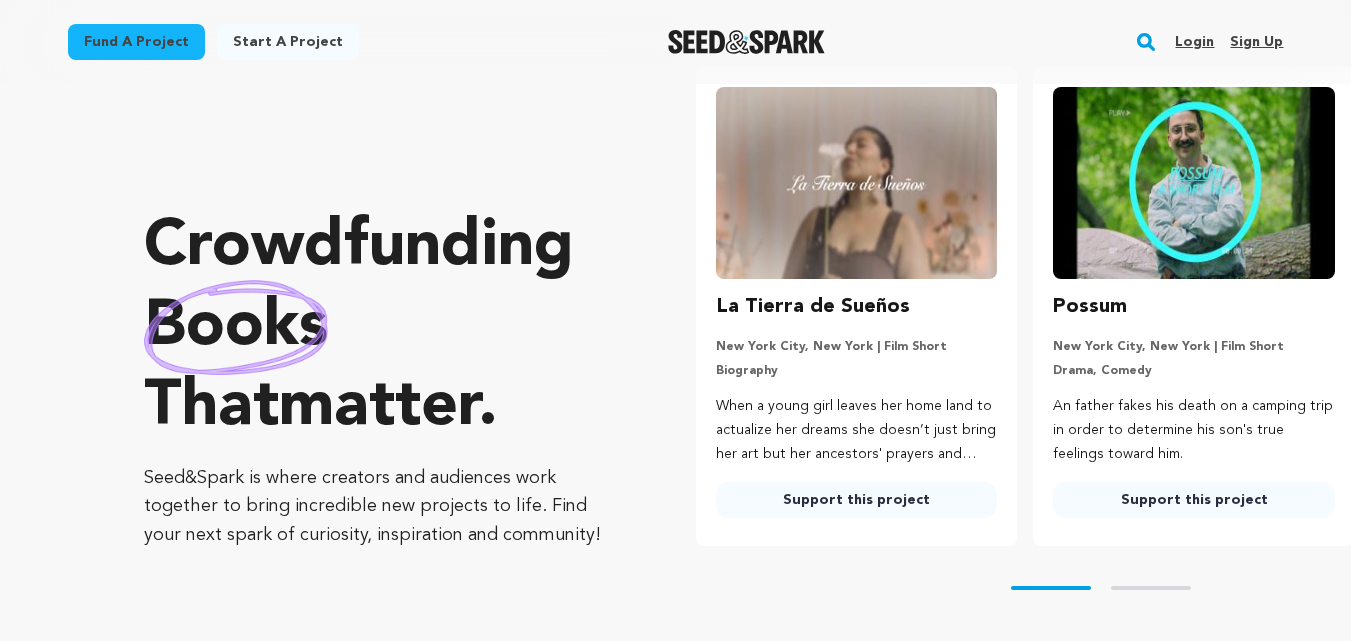 scroll, scrollTop: 68, scrollLeft: 0, axis: vertical 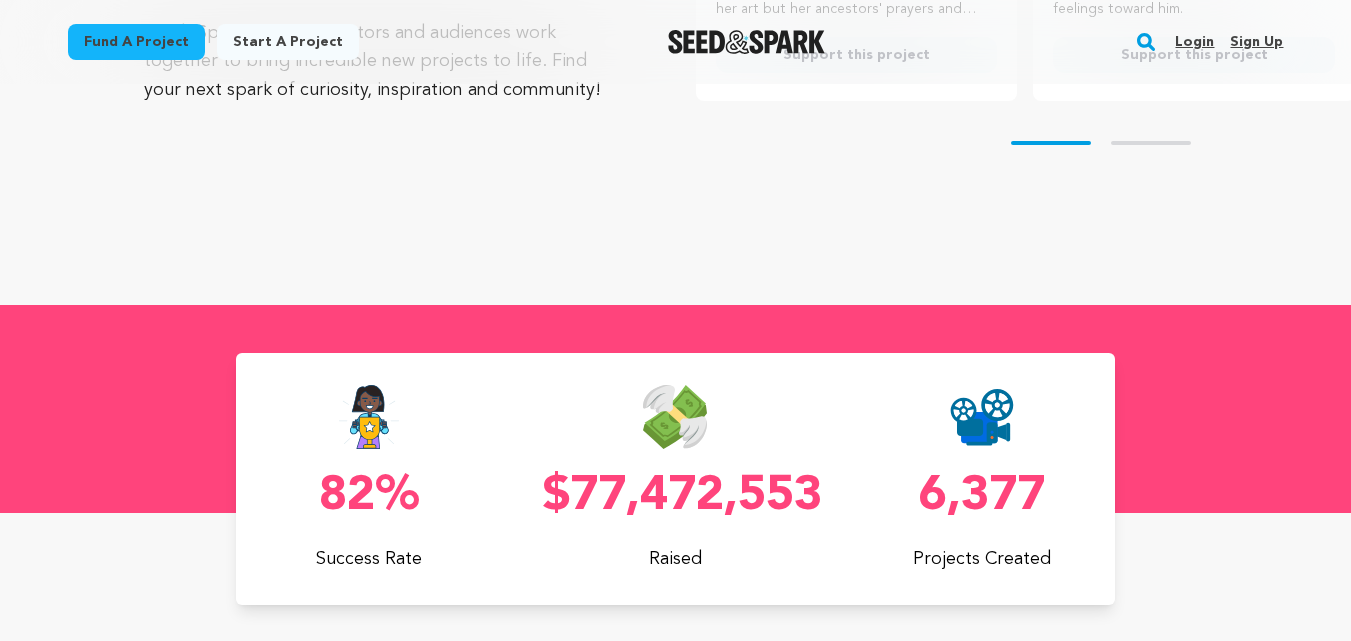 click on "Sign up" at bounding box center [1256, 42] 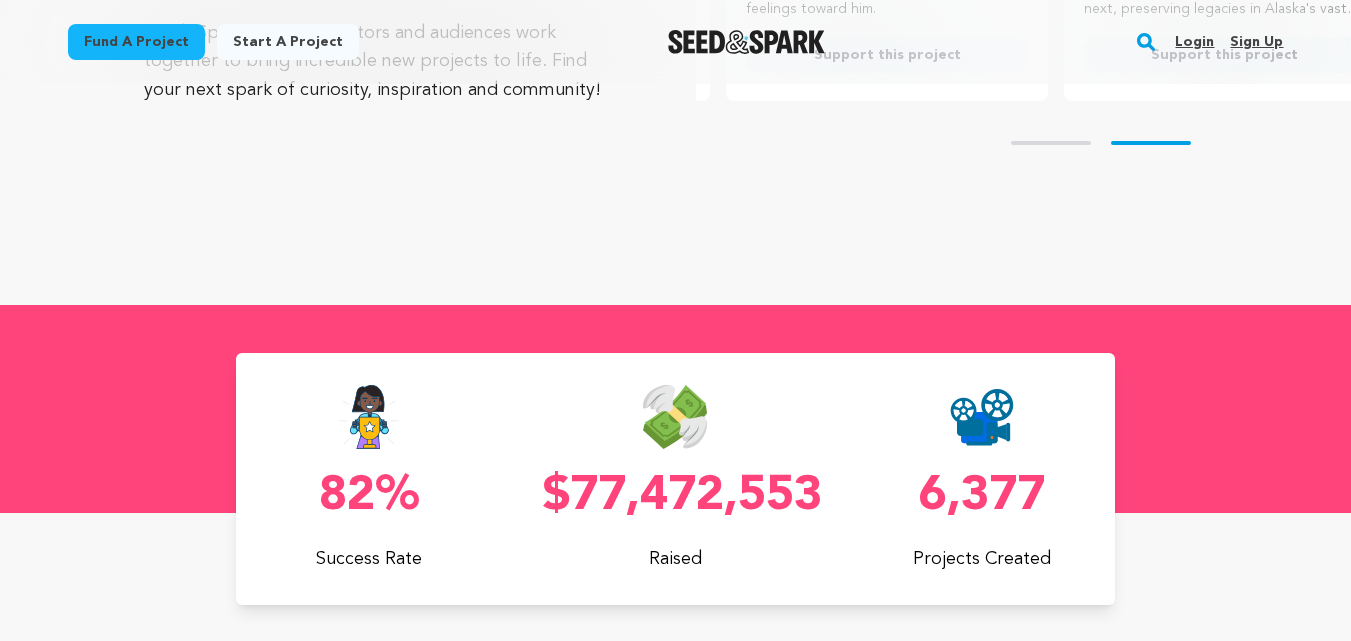 scroll, scrollTop: 0, scrollLeft: 354, axis: horizontal 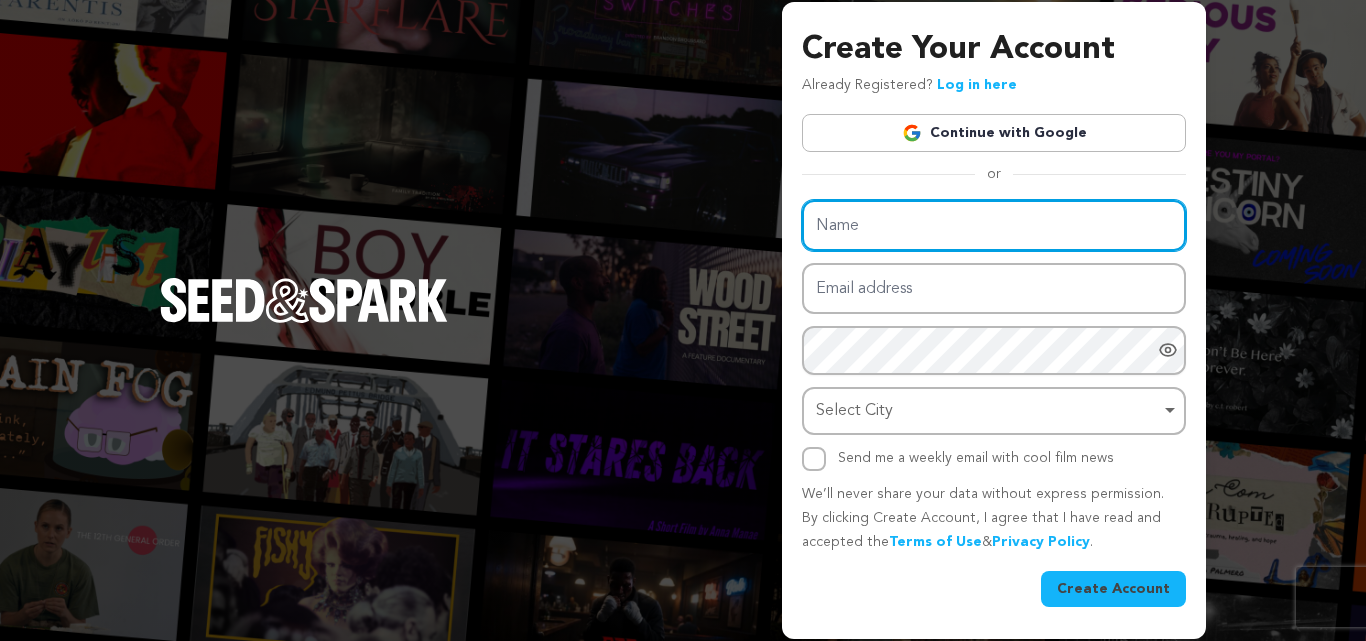 click on "Name" at bounding box center (994, 225) 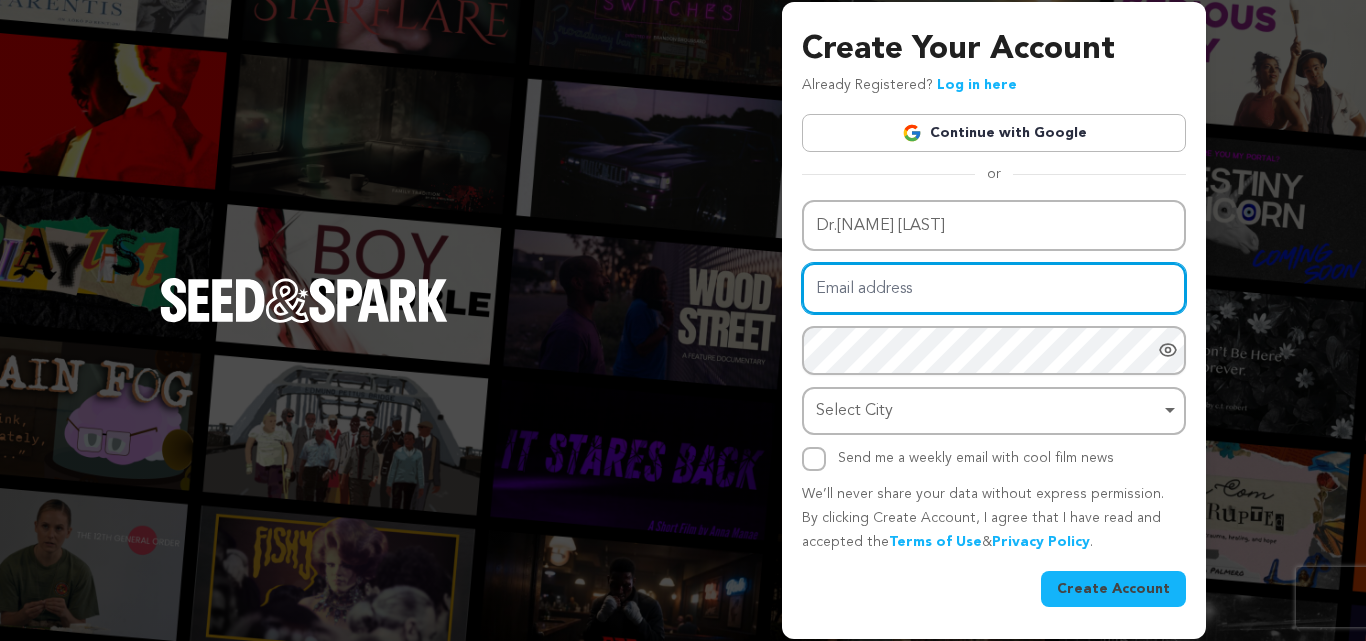 click on "Email address" at bounding box center (994, 288) 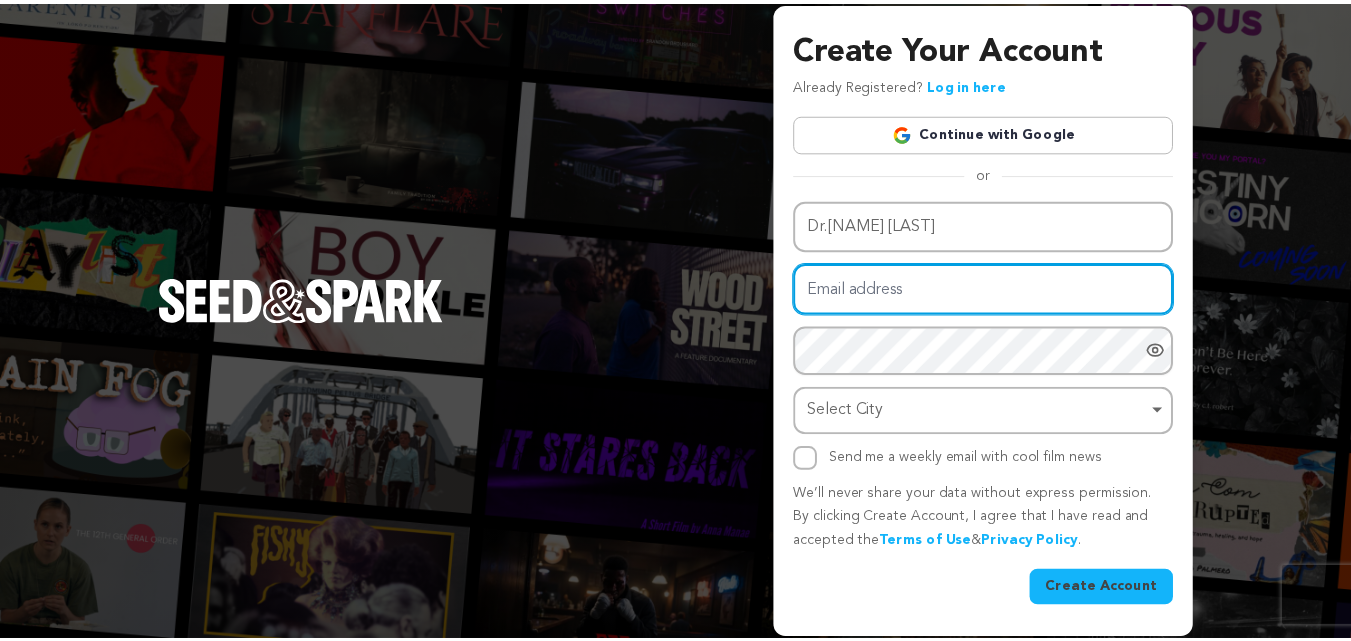 scroll, scrollTop: 0, scrollLeft: 0, axis: both 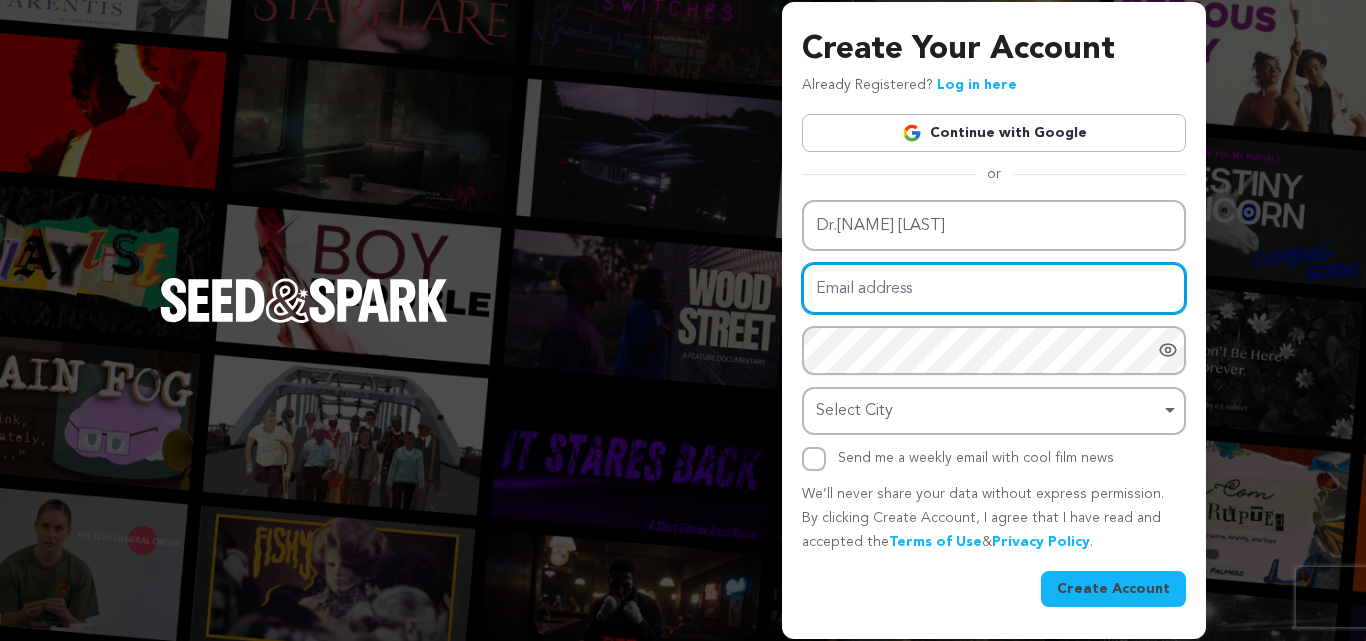 click on "Email address" at bounding box center (994, 288) 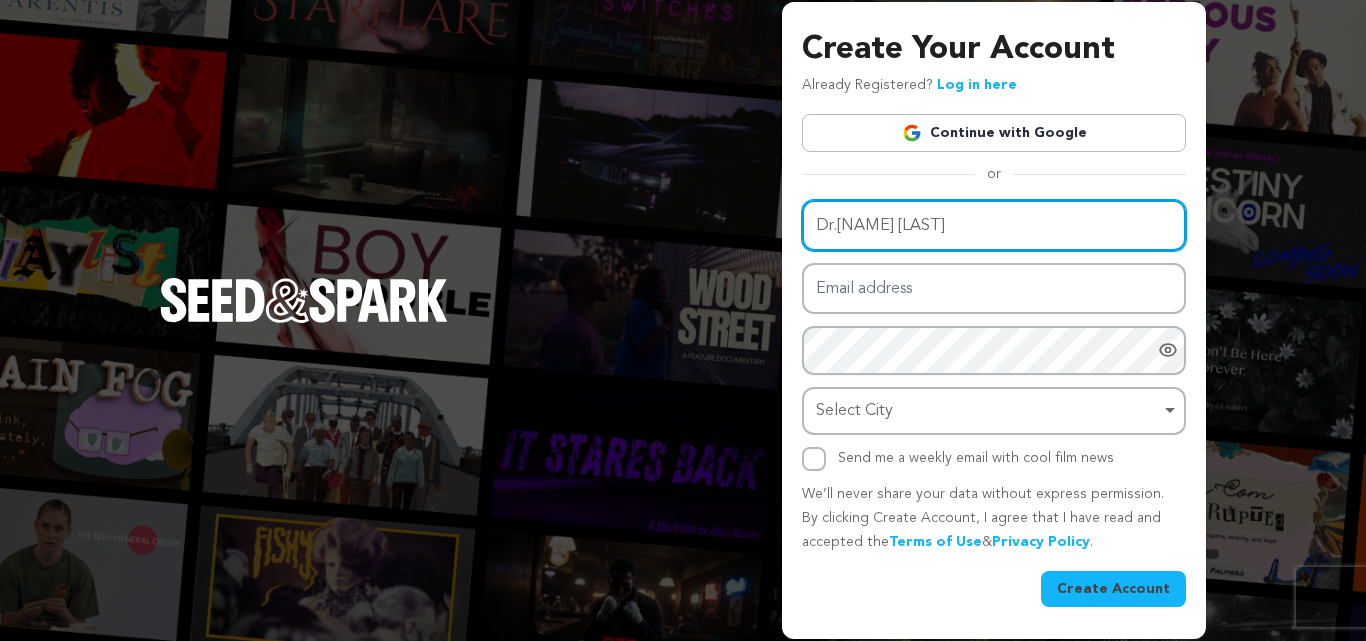drag, startPoint x: 997, startPoint y: 232, endPoint x: 764, endPoint y: 241, distance: 233.17375 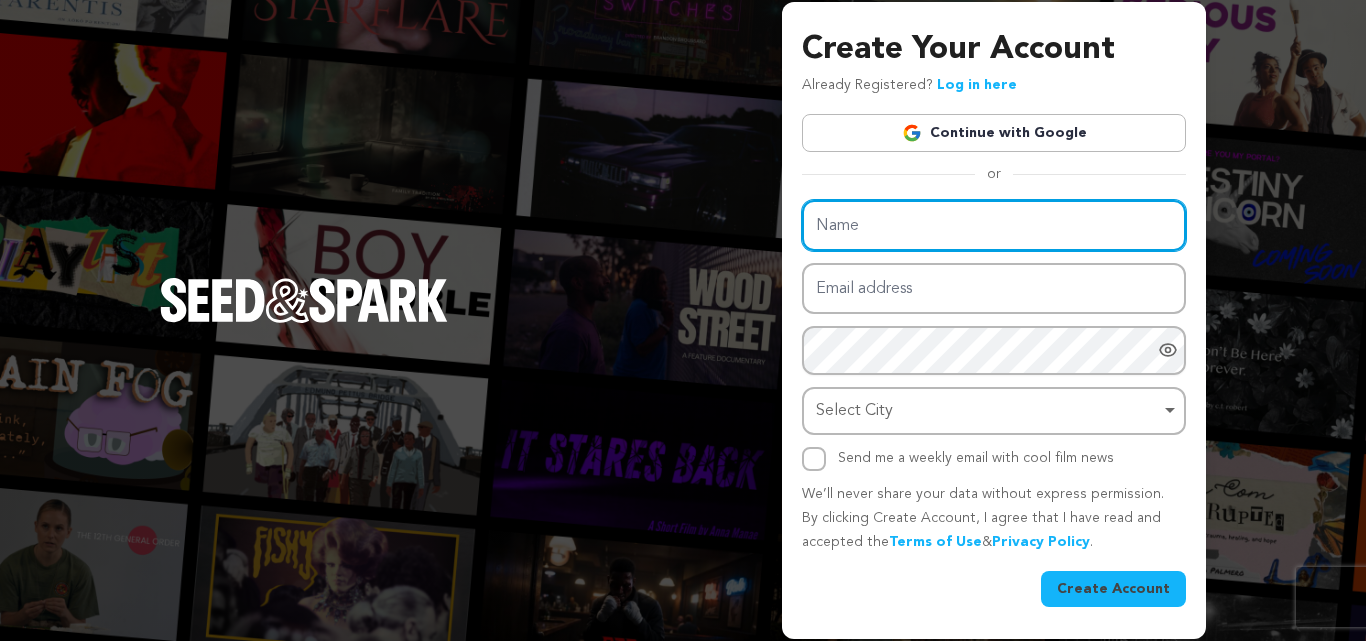 click on "Name" at bounding box center [994, 225] 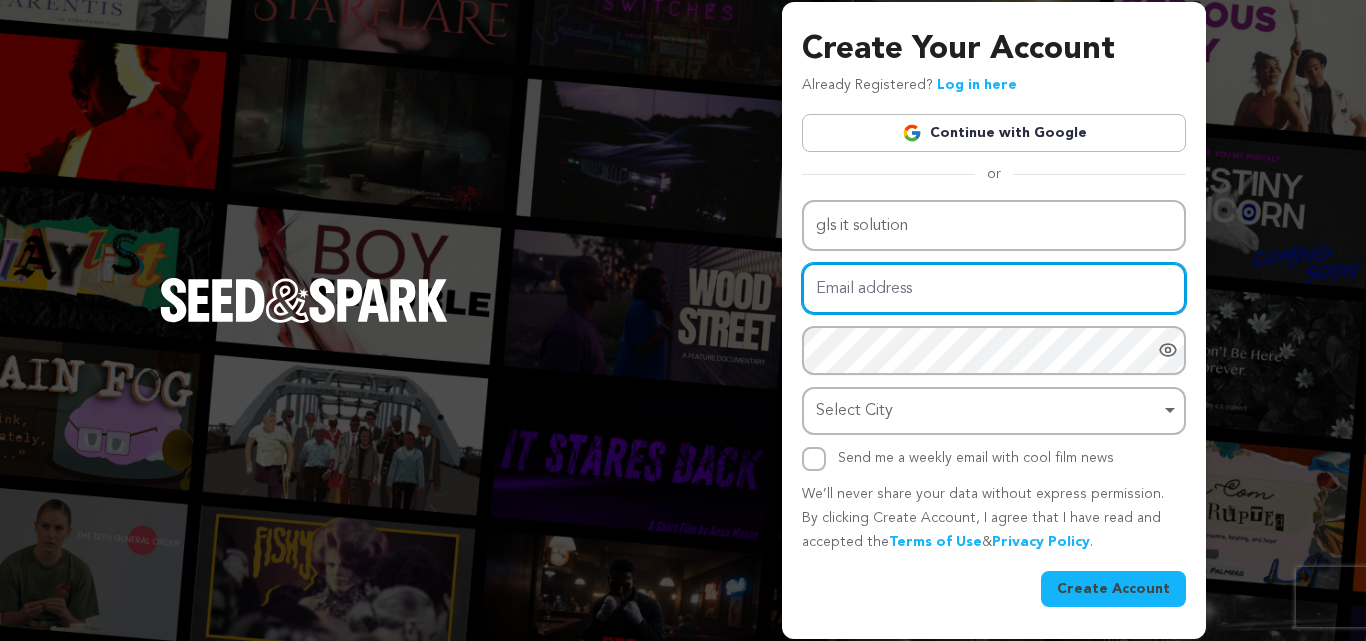 click on "Email address" at bounding box center [994, 288] 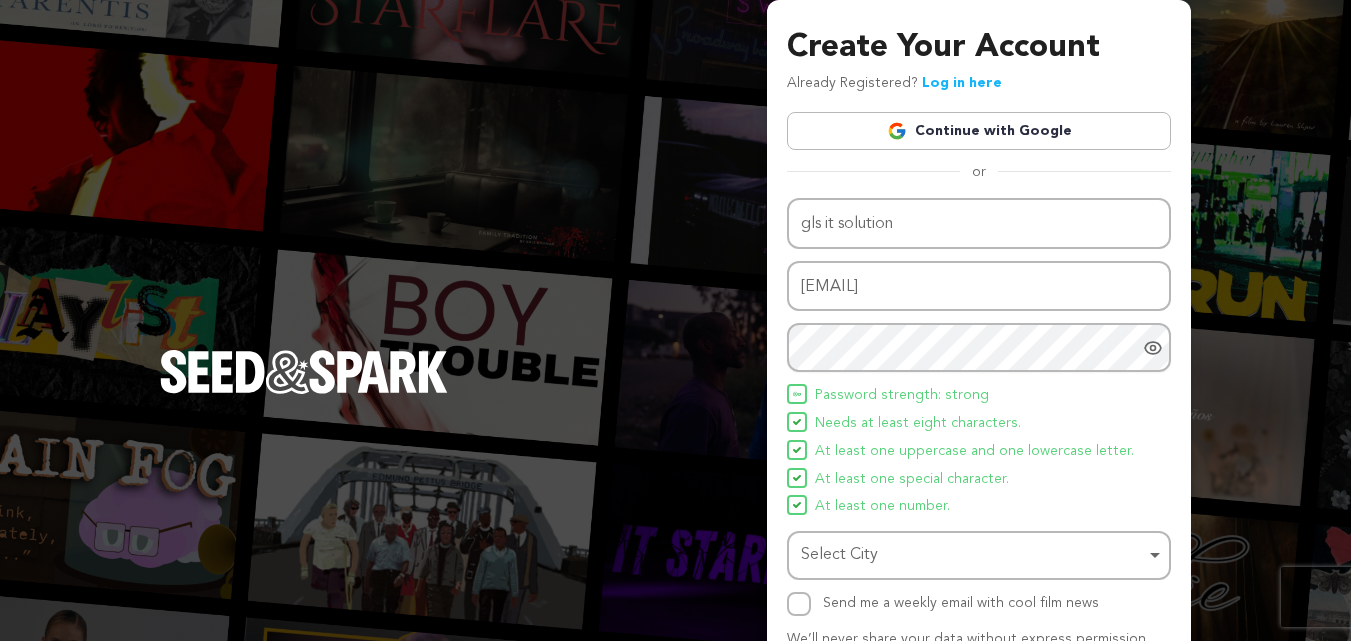 click 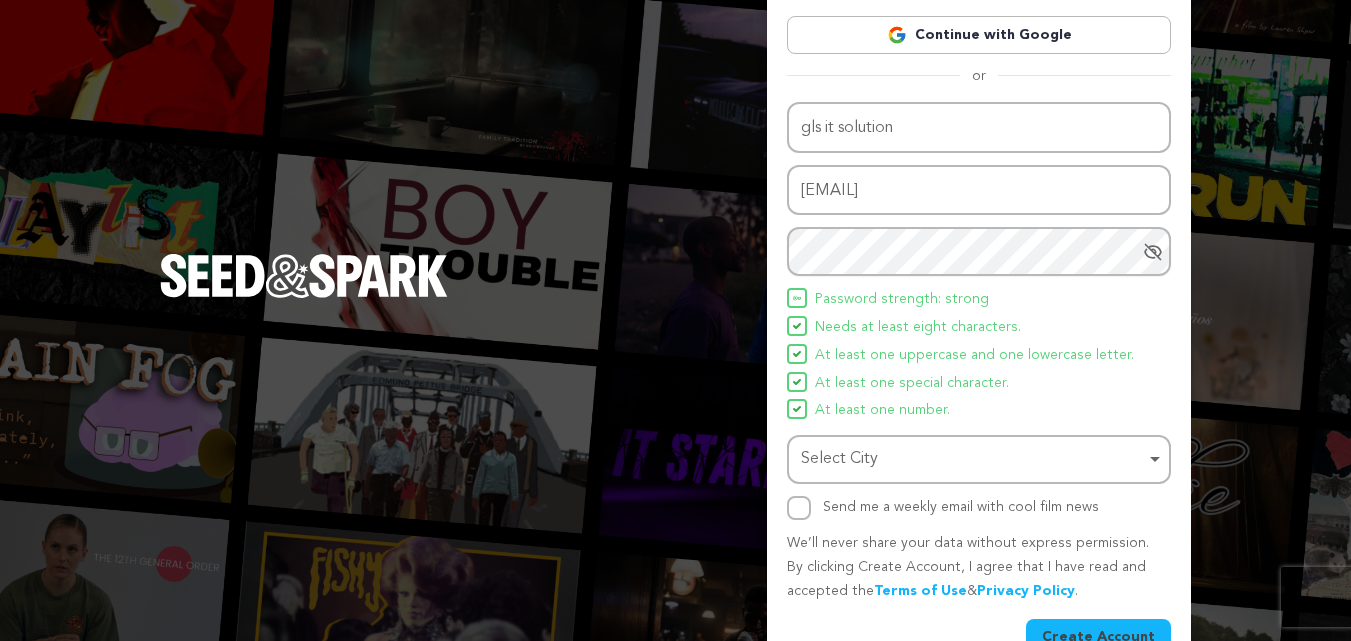 scroll, scrollTop: 102, scrollLeft: 0, axis: vertical 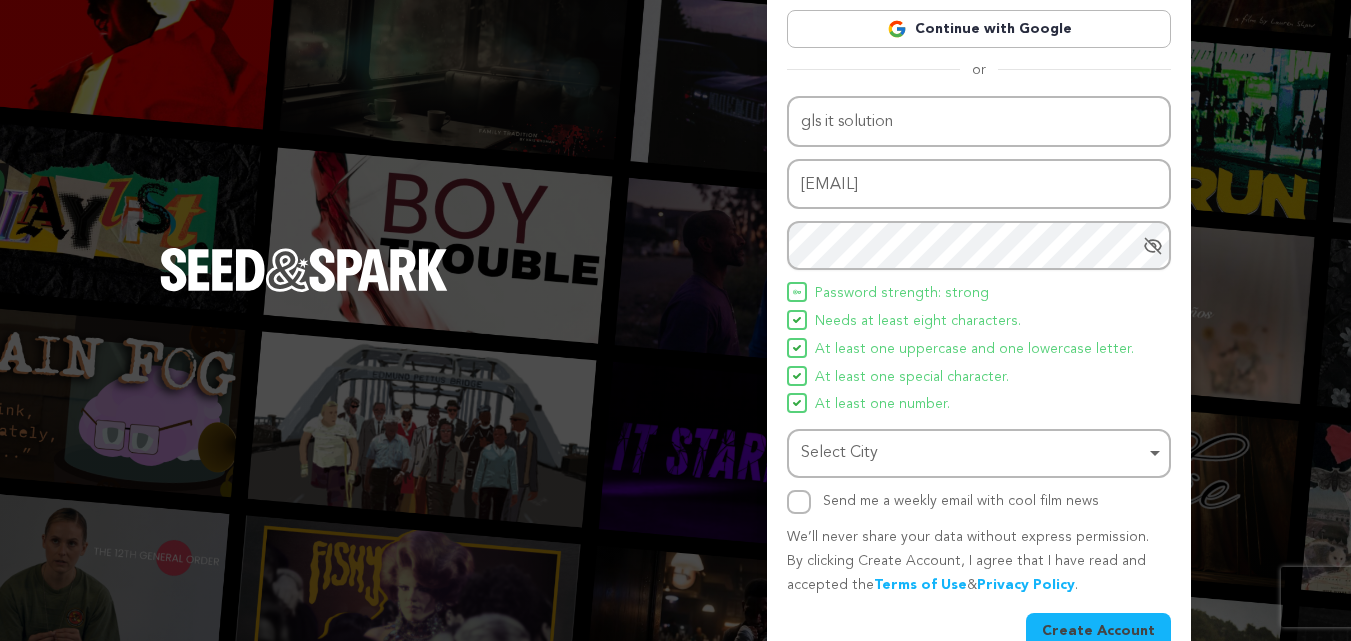 click on "Select City Remove item" at bounding box center [973, 453] 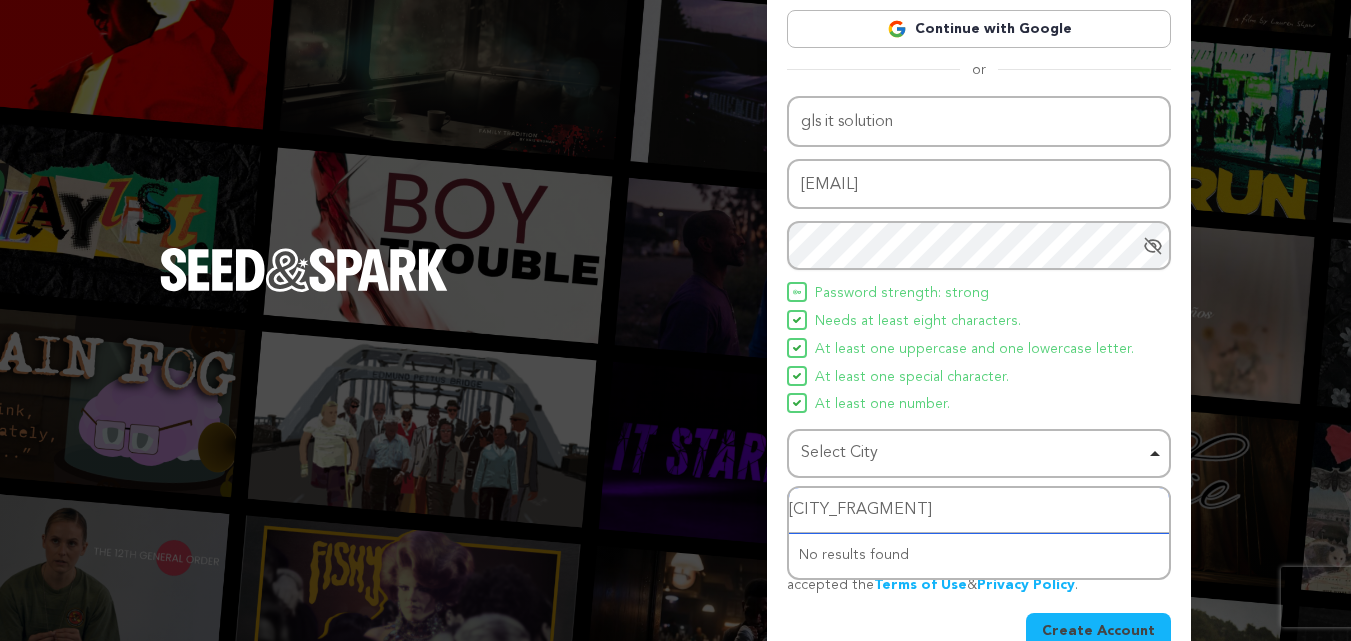 type on "noida" 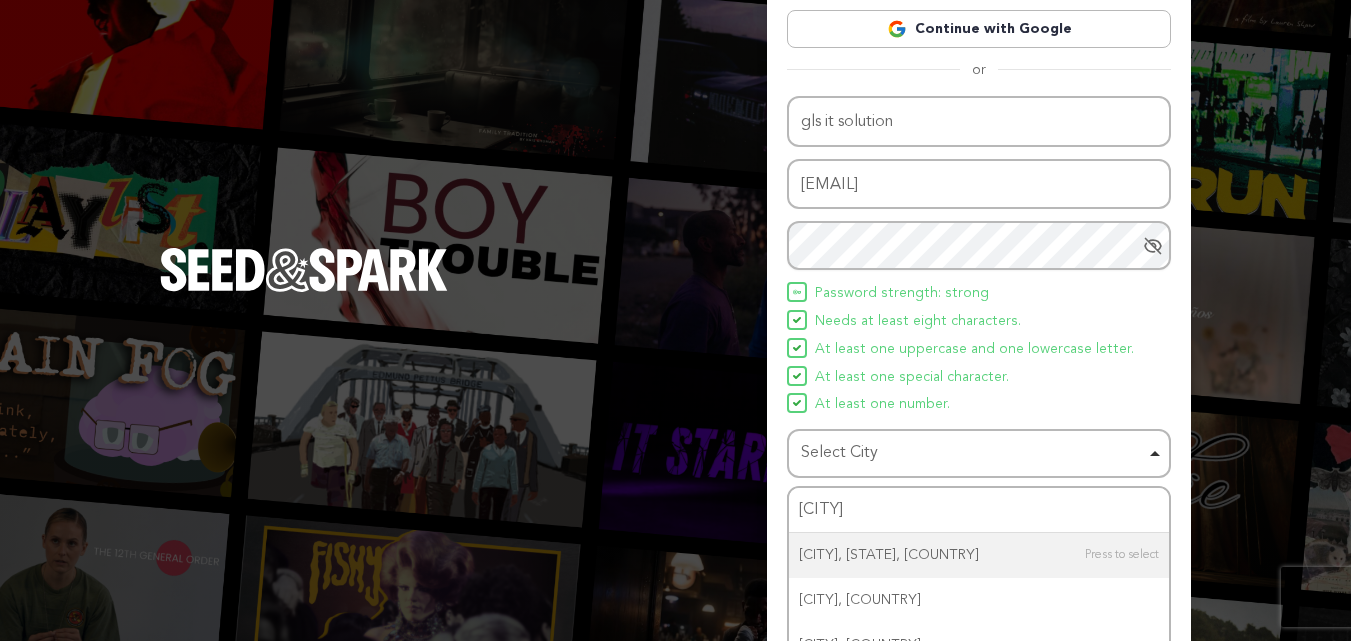 type 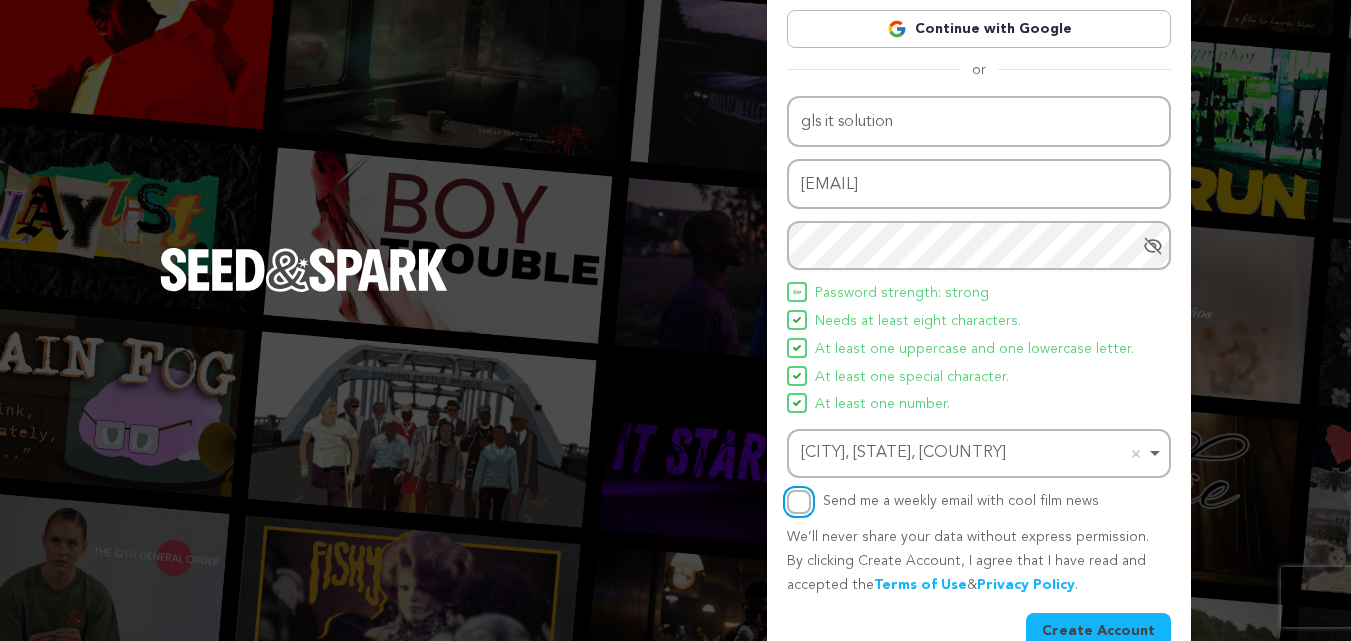 click on "Send me a weekly email with cool film news" at bounding box center (799, 502) 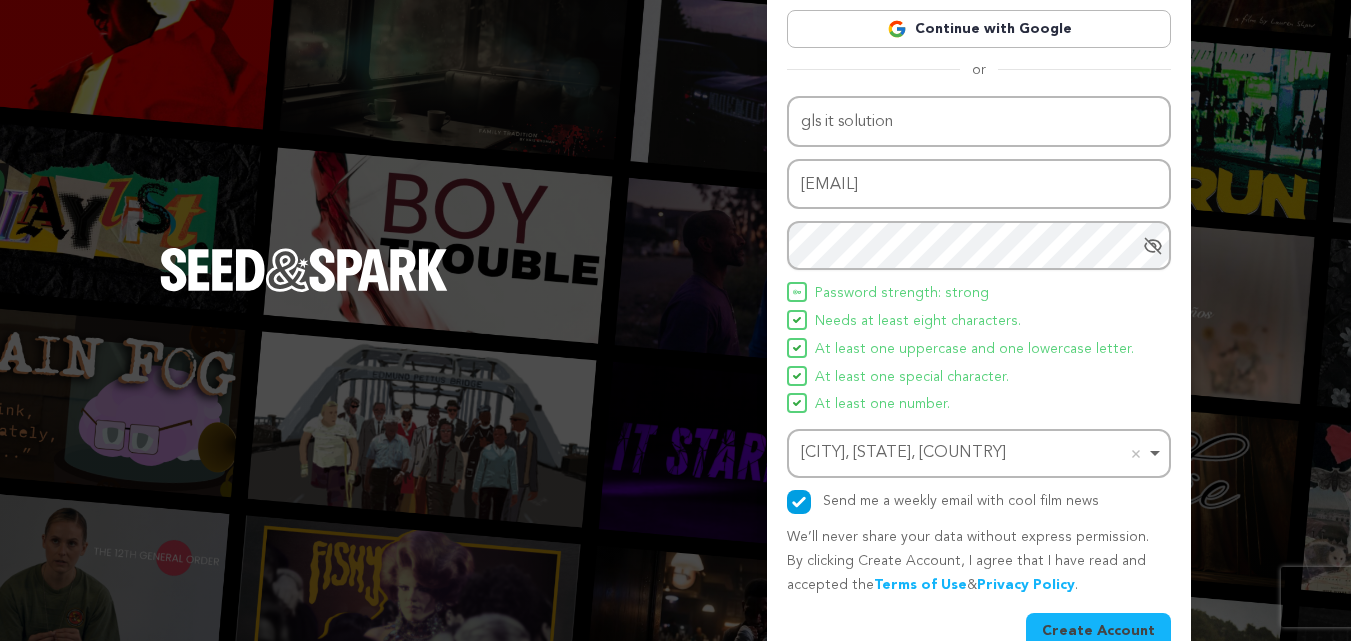 click on "Create Account" at bounding box center (1098, 631) 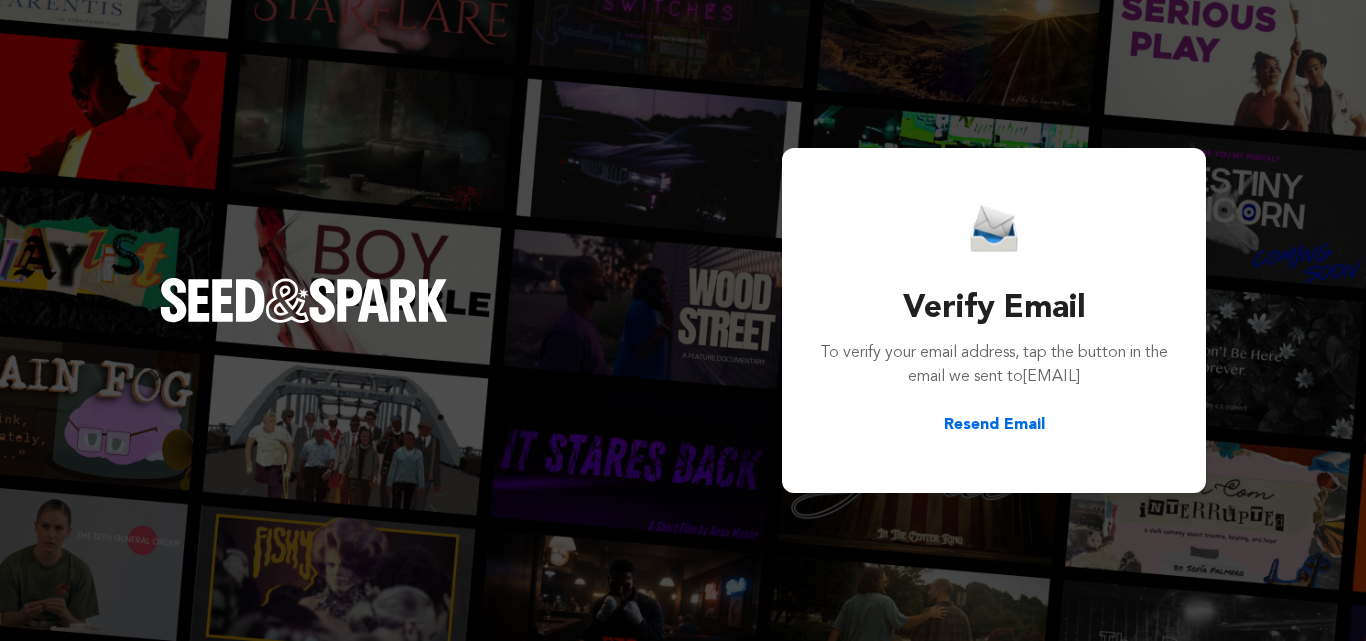 scroll, scrollTop: 0, scrollLeft: 0, axis: both 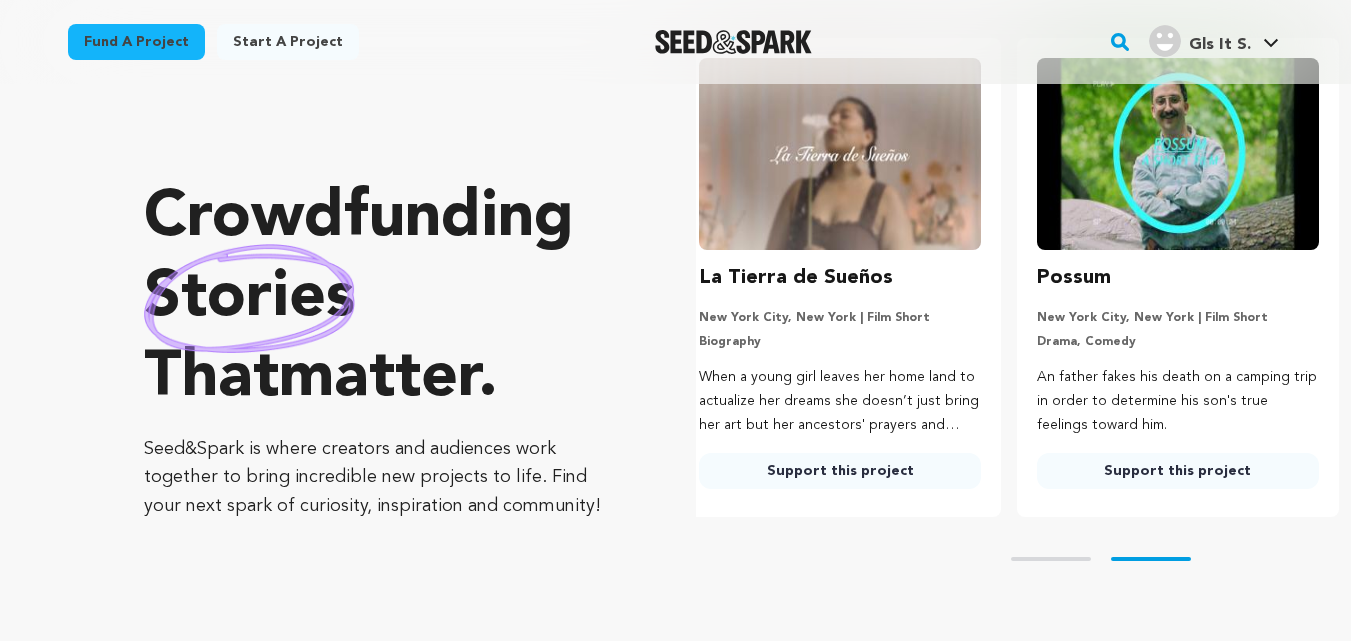 click on "Fund a project
Start a project
Search" at bounding box center (675, 2557) 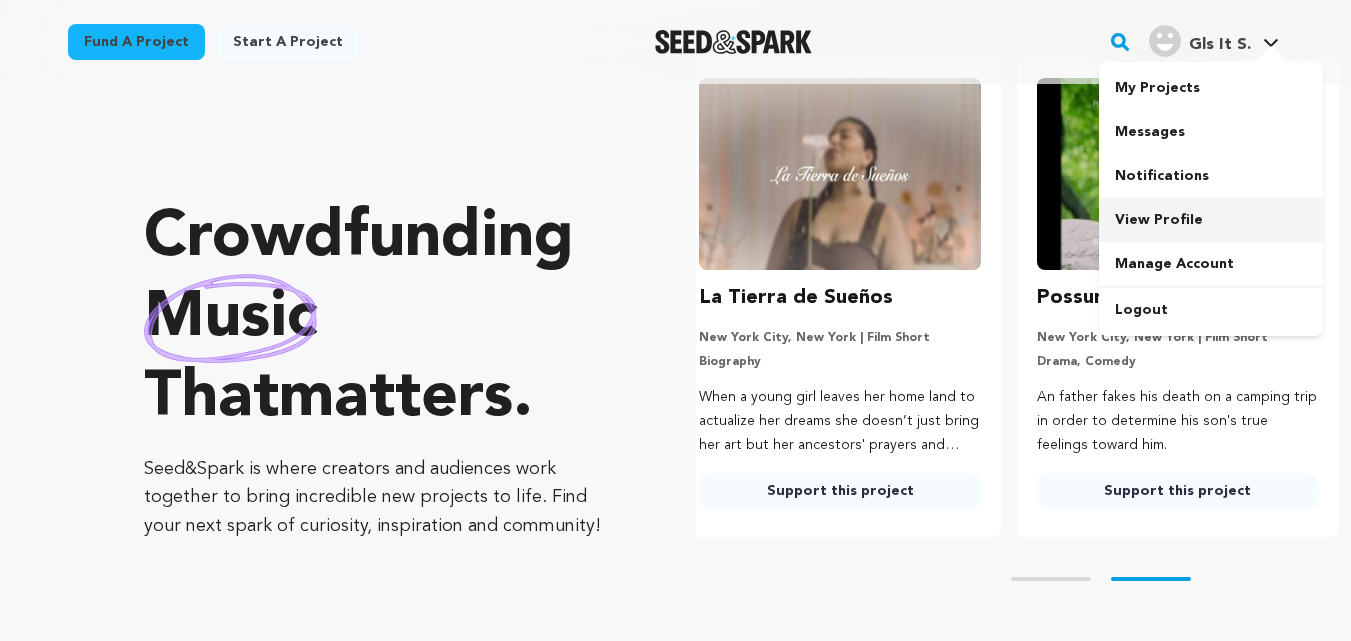 click on "View Profile" at bounding box center (1211, 220) 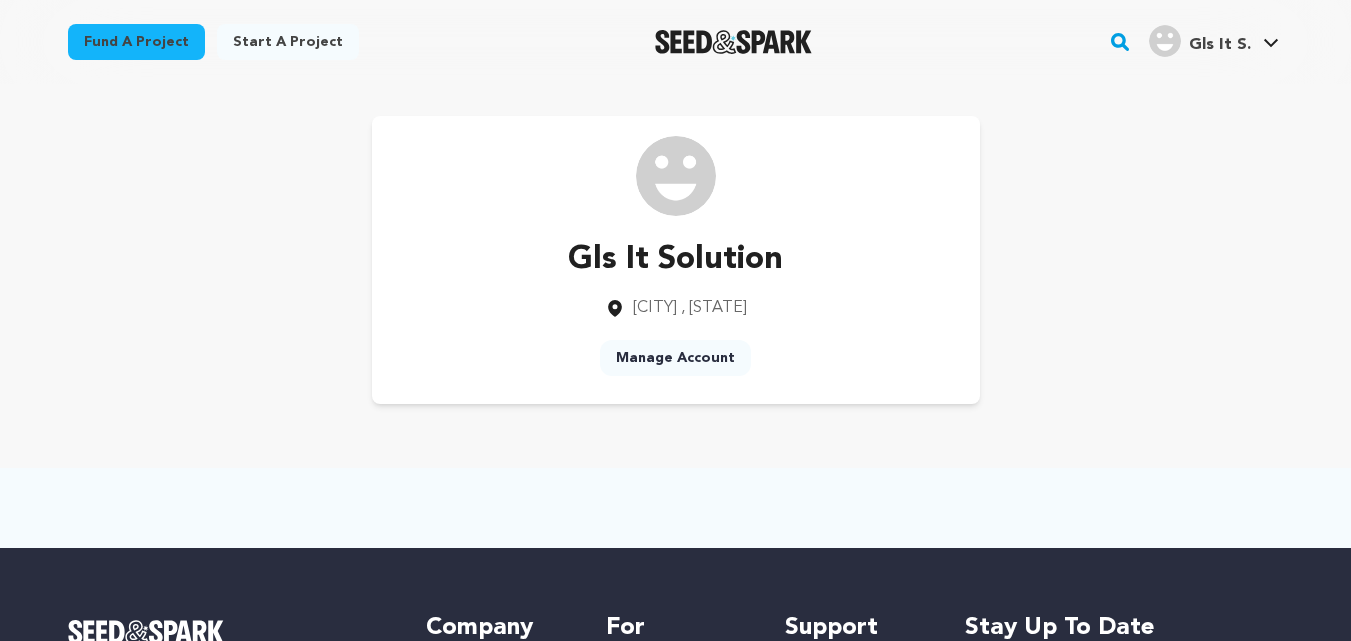 scroll, scrollTop: 0, scrollLeft: 0, axis: both 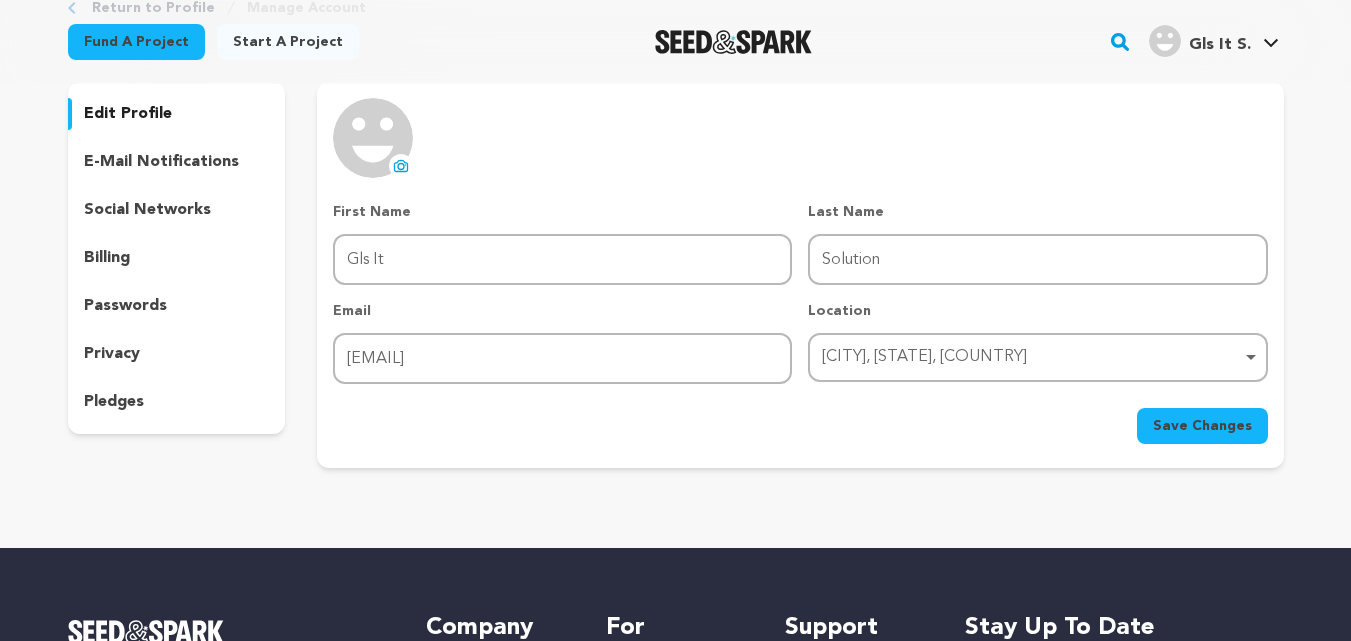 click on "social networks" at bounding box center [147, 210] 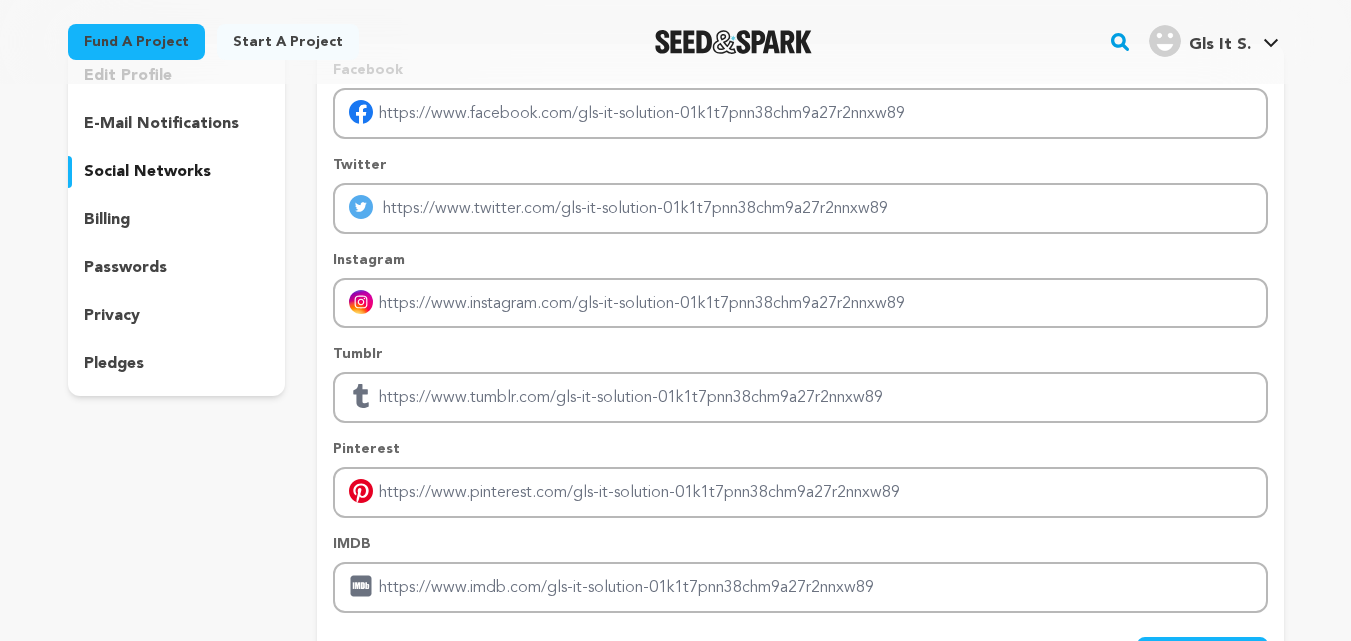 scroll, scrollTop: 159, scrollLeft: 0, axis: vertical 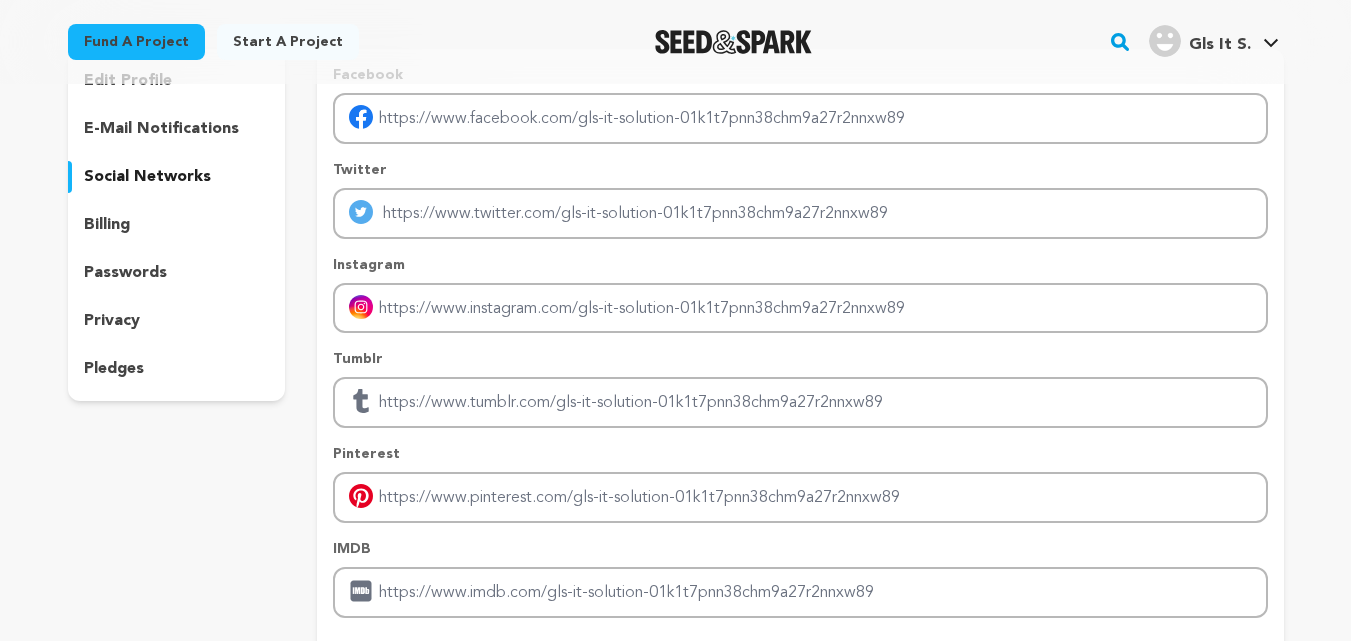 click on "billing" at bounding box center (107, 225) 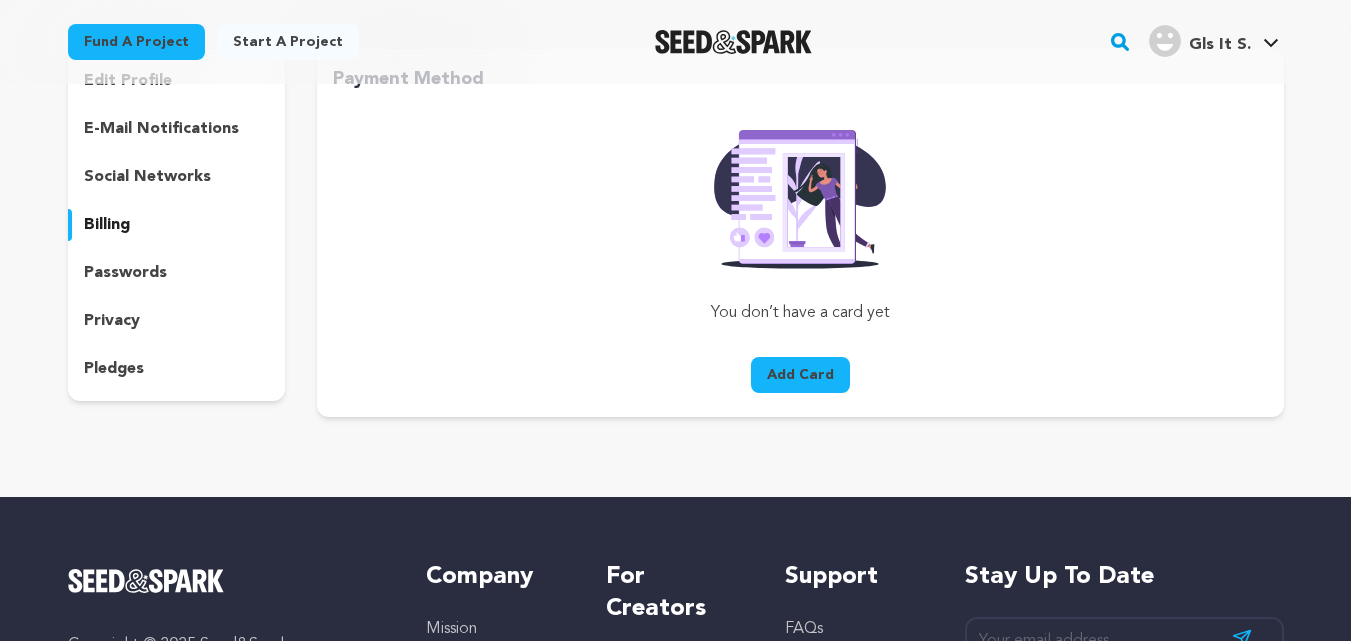 click on "passwords" at bounding box center [125, 273] 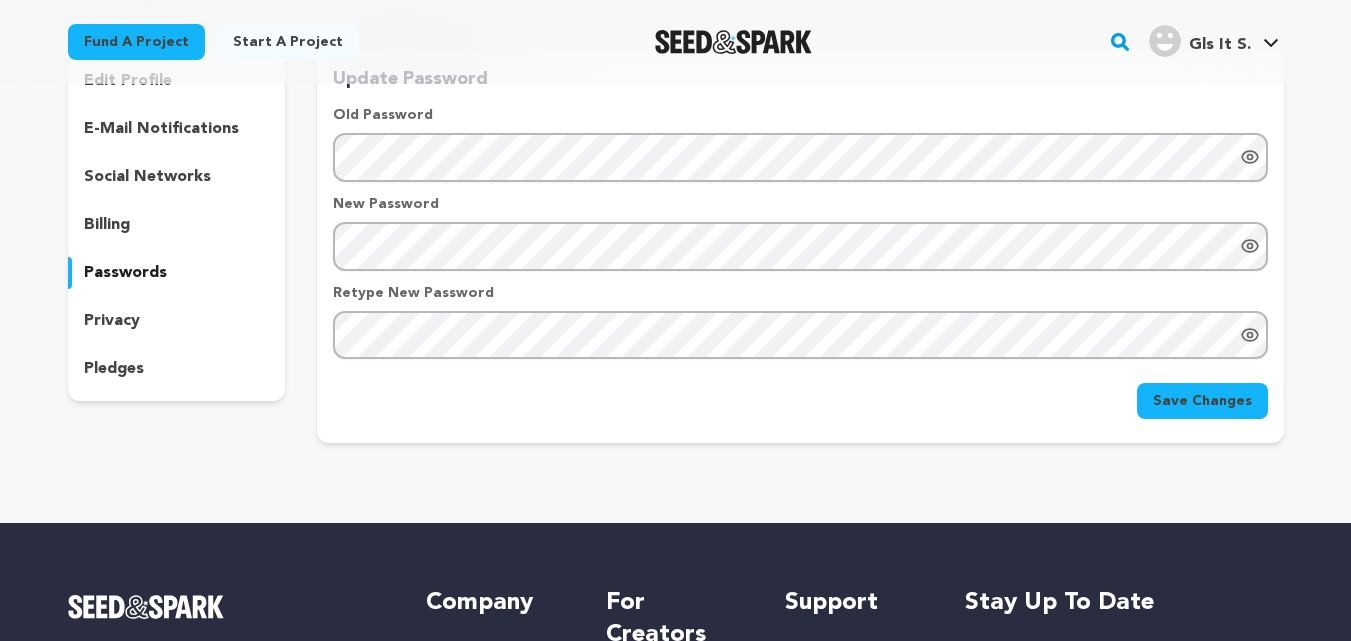 click on "privacy" at bounding box center (112, 321) 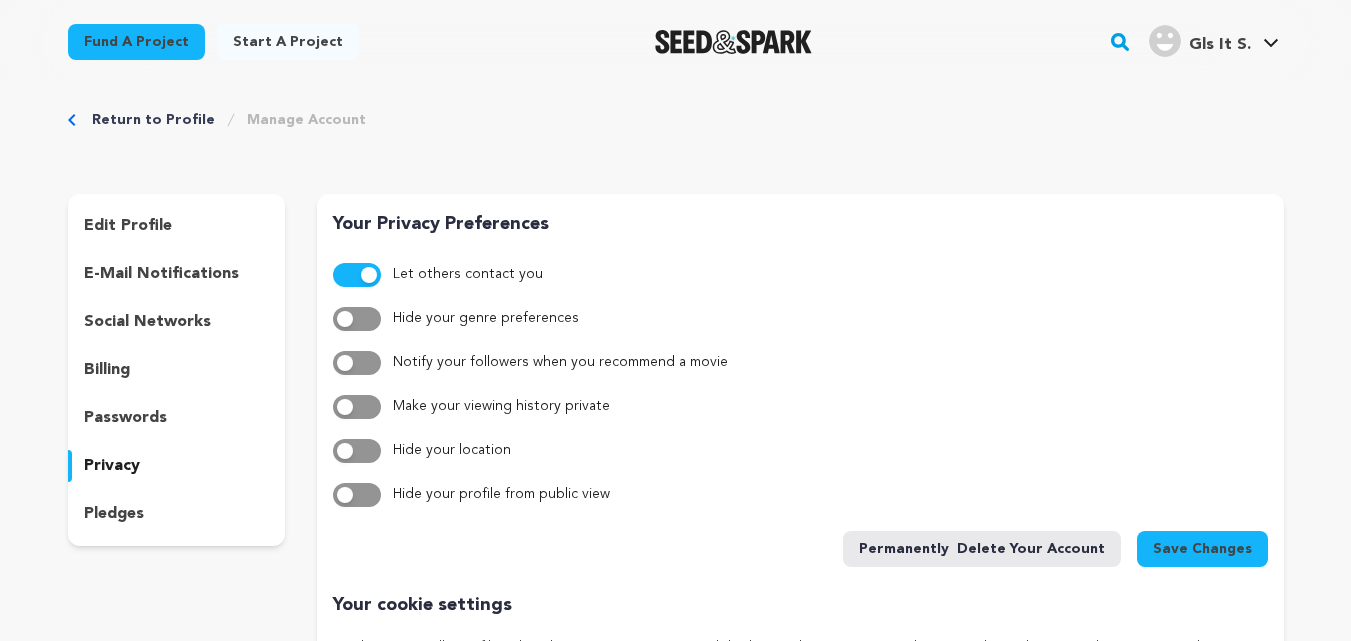 scroll, scrollTop: 0, scrollLeft: 0, axis: both 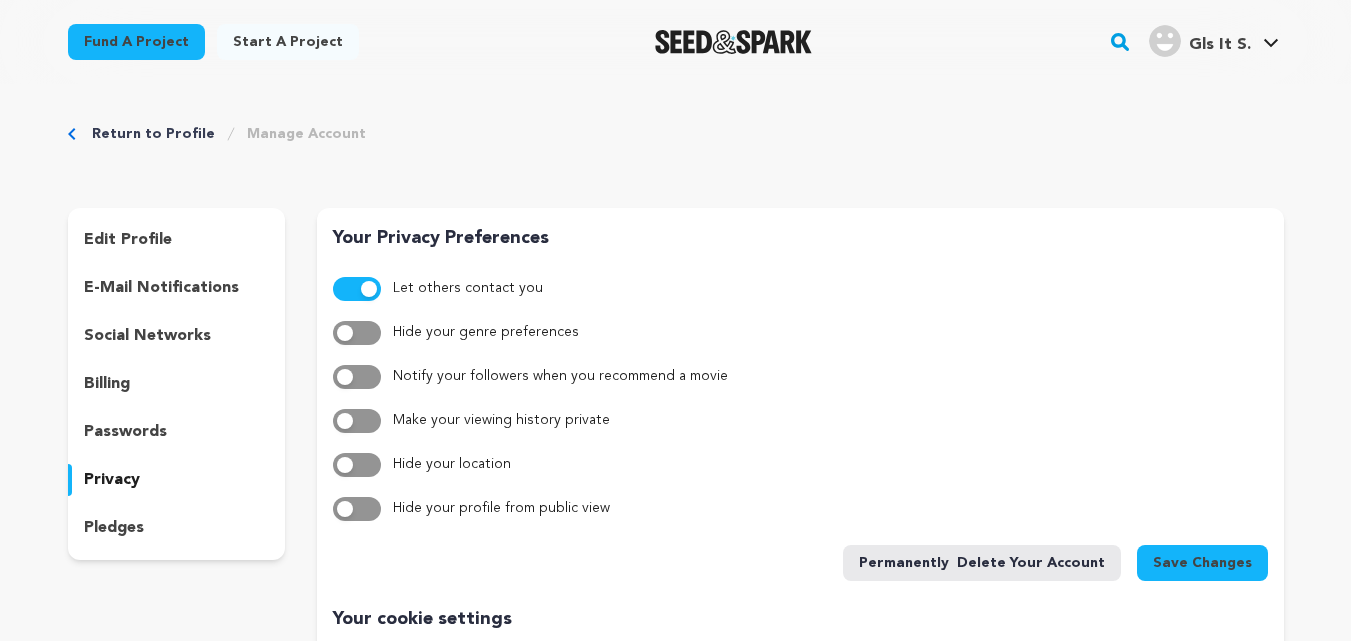 click on "Return to Profile
Manage Account
edit profile
e-mail notifications
social networks
billing
passwords
privacy" at bounding box center [676, 504] 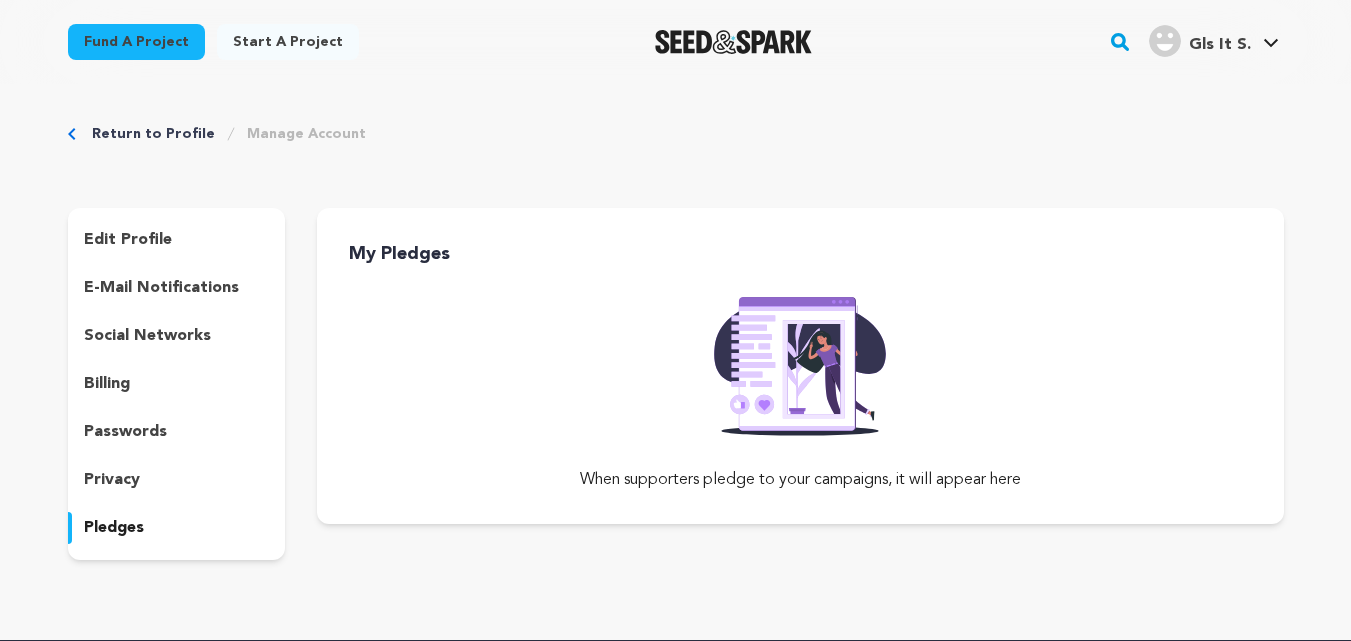 click on "privacy" at bounding box center (112, 480) 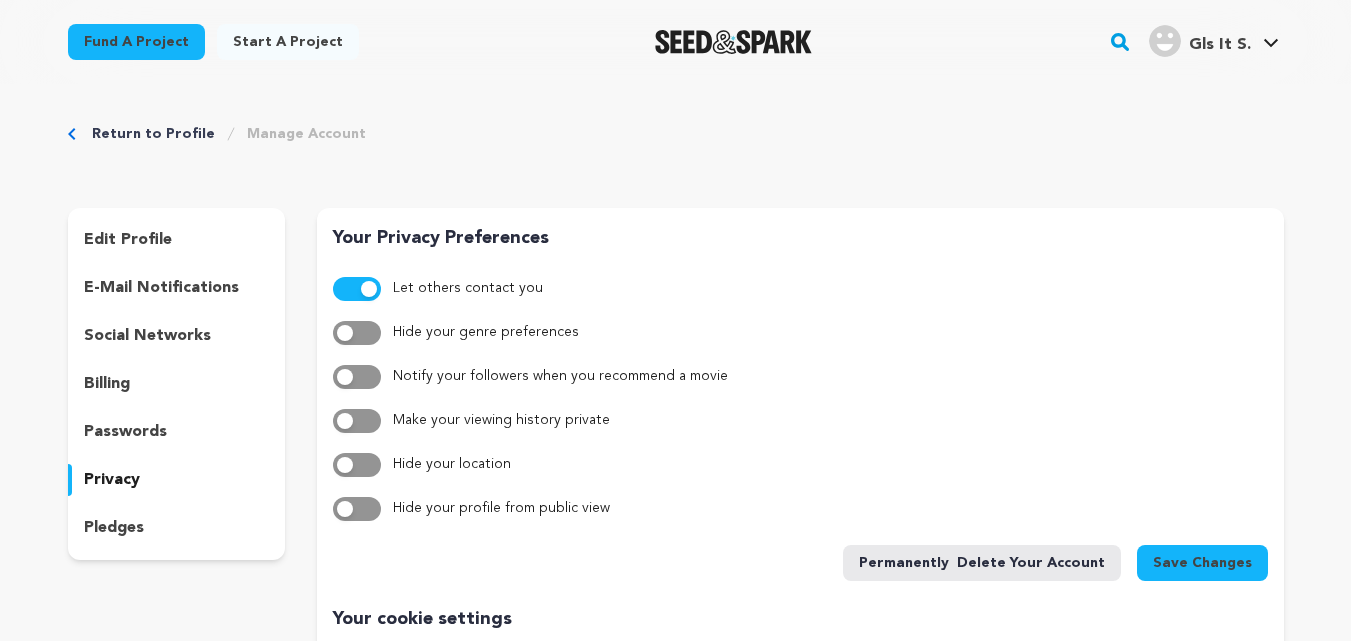 click on "passwords" at bounding box center [125, 432] 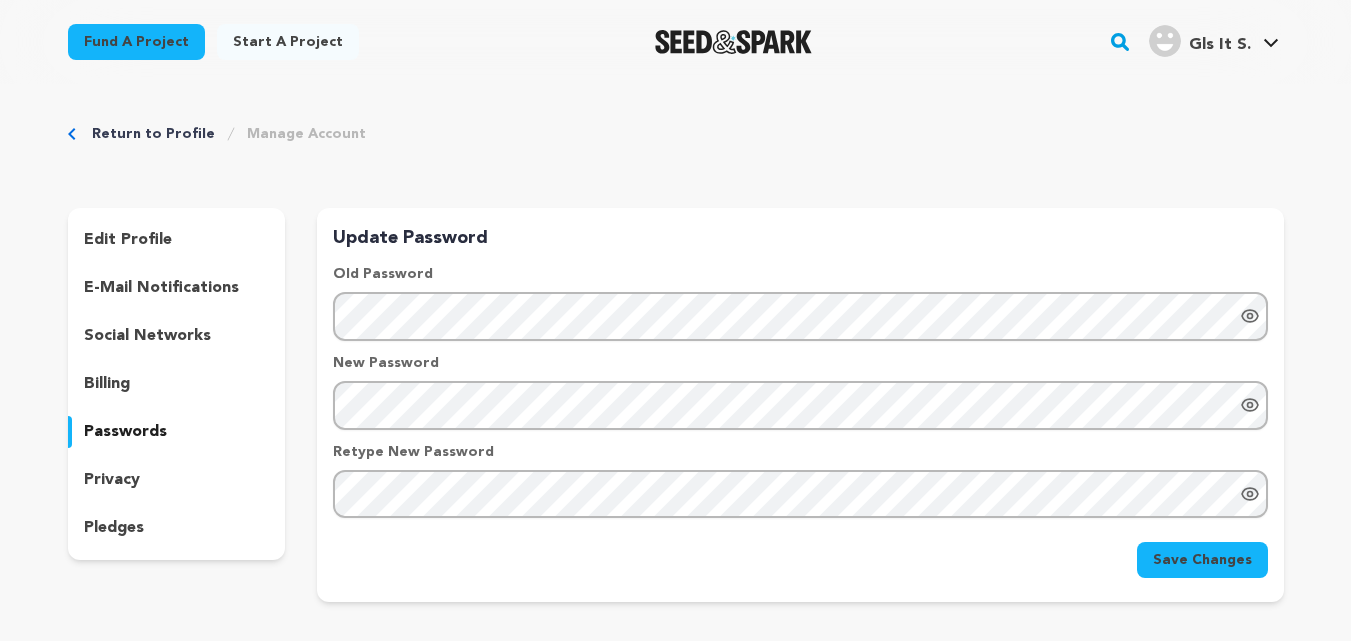 click on "billing" at bounding box center [177, 384] 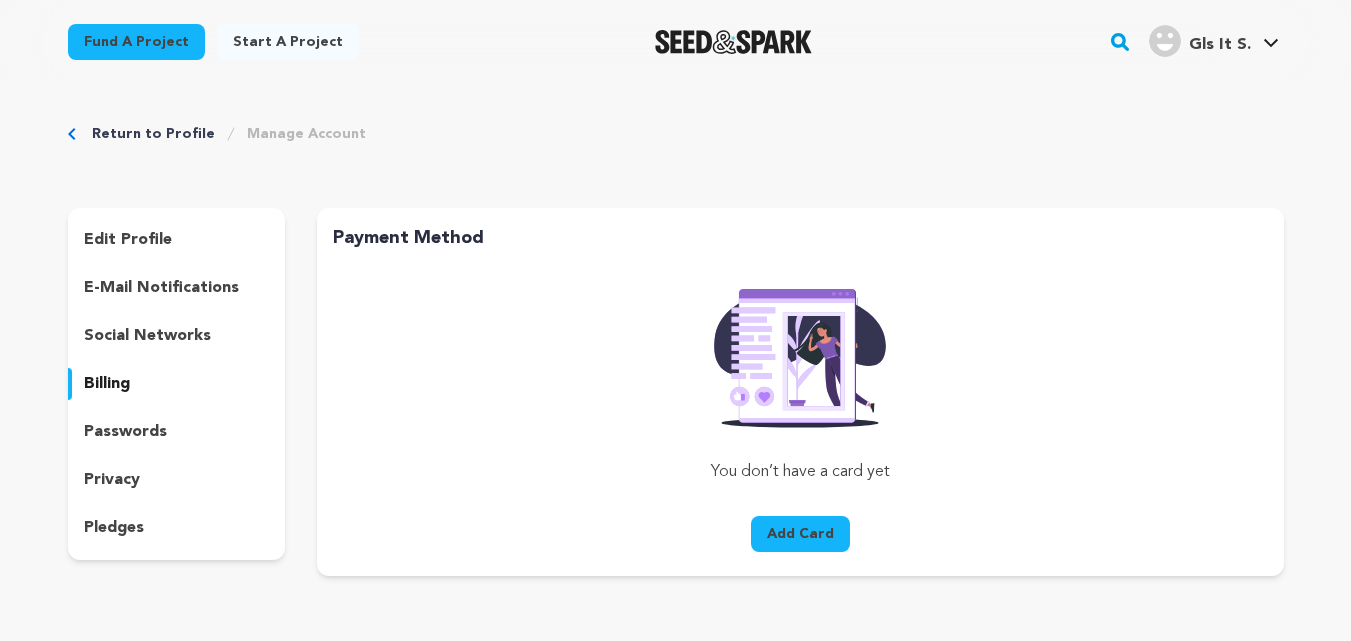 click on "social networks" at bounding box center (177, 336) 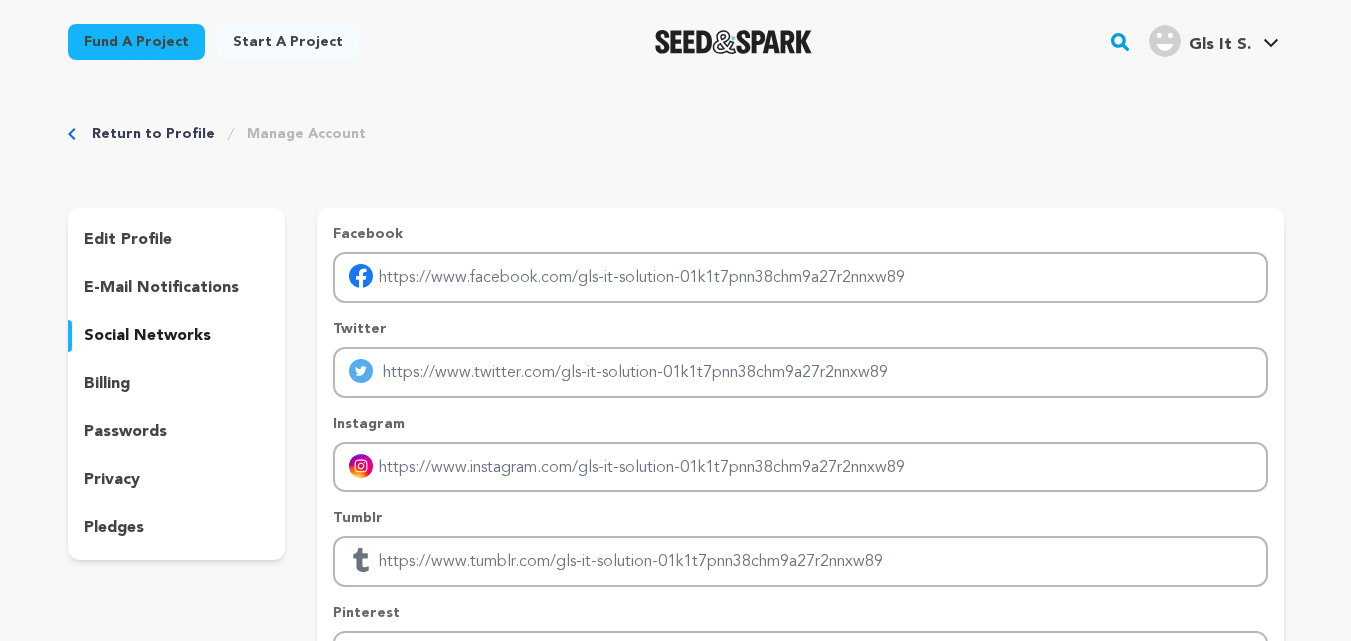 click on "e-mail notifications" at bounding box center [177, 288] 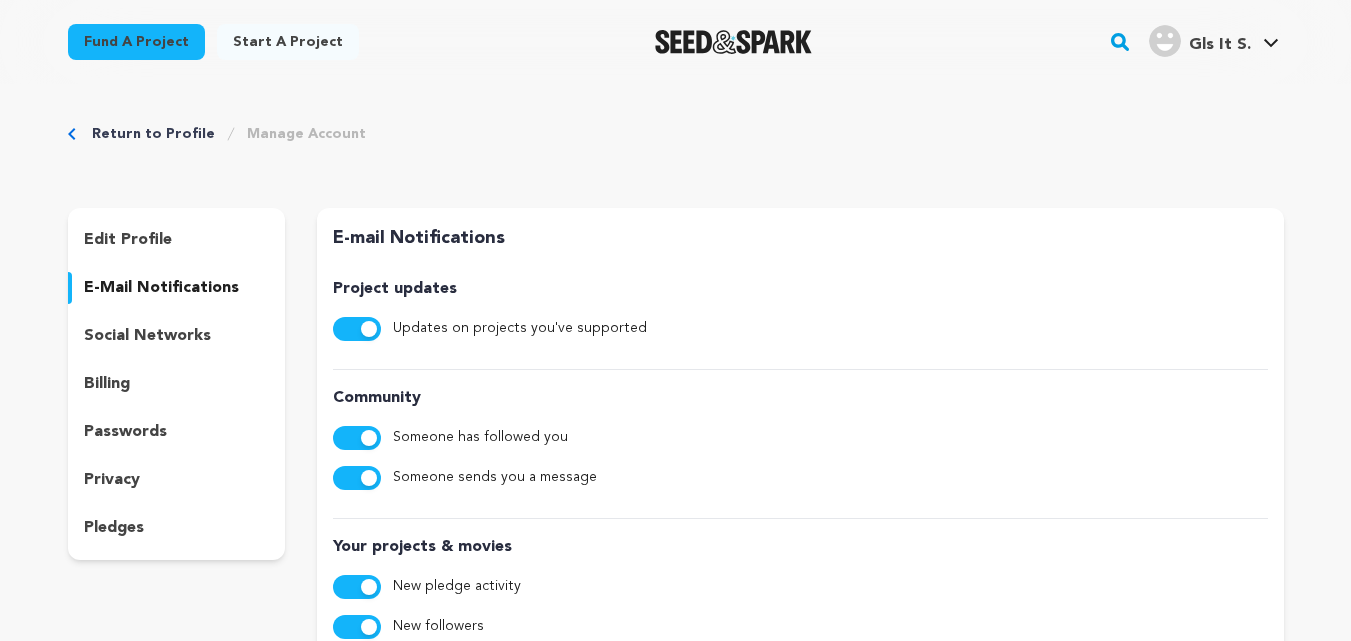 click on "edit profile" at bounding box center [128, 240] 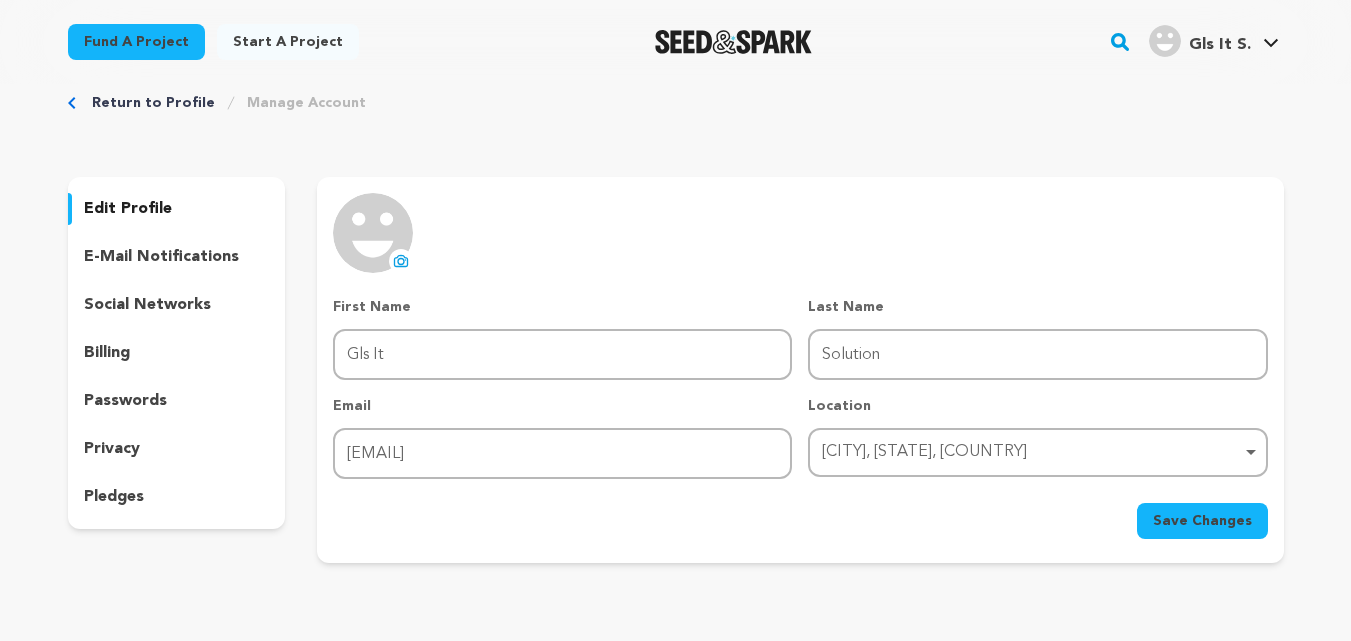 scroll, scrollTop: 6, scrollLeft: 0, axis: vertical 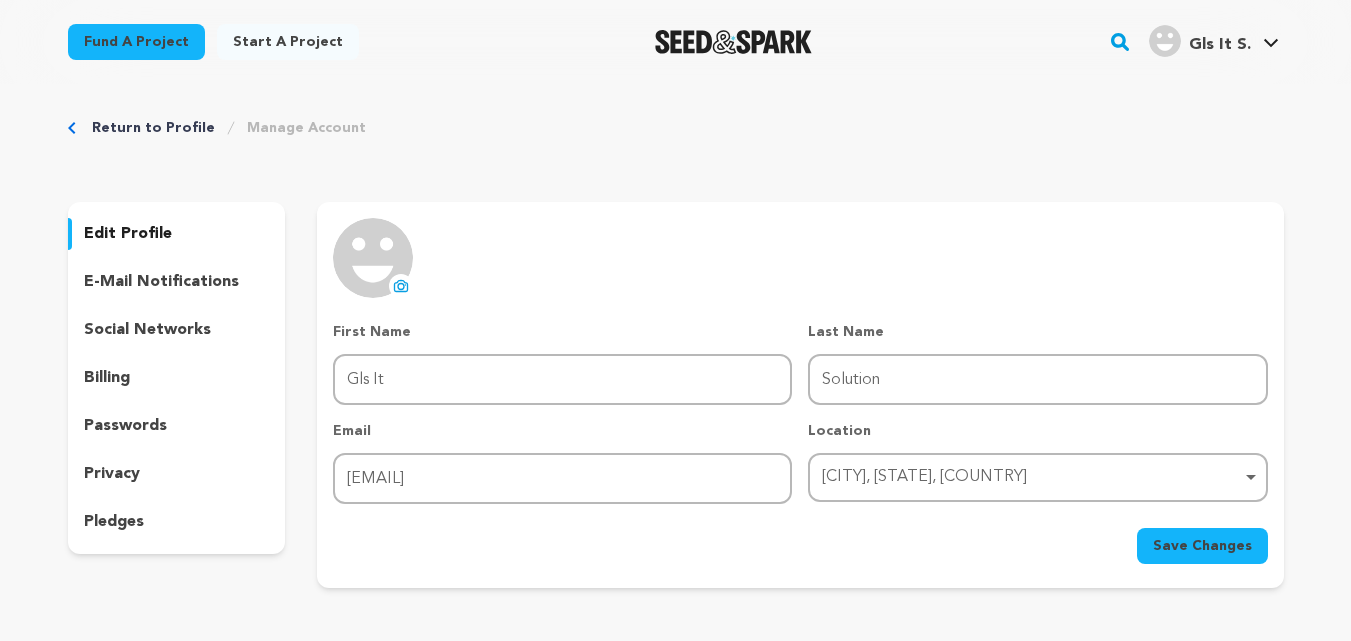 click on "Manage Account" at bounding box center [306, 128] 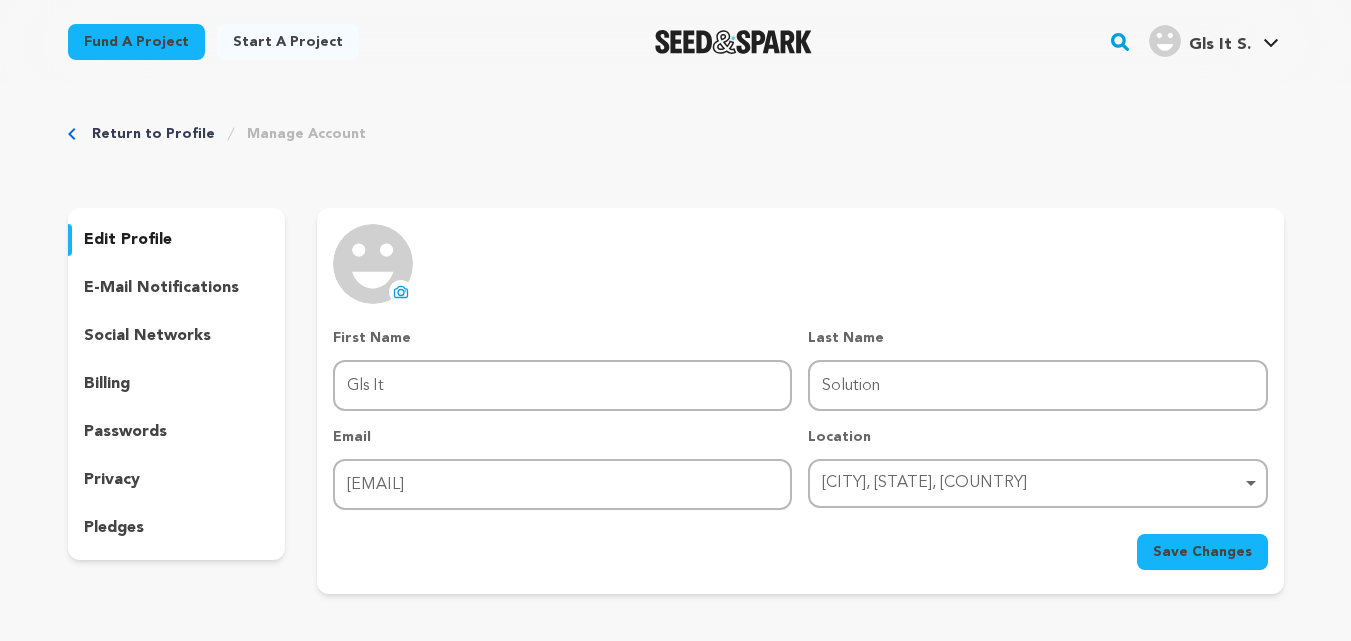 click on "Manage Account" at bounding box center [306, 134] 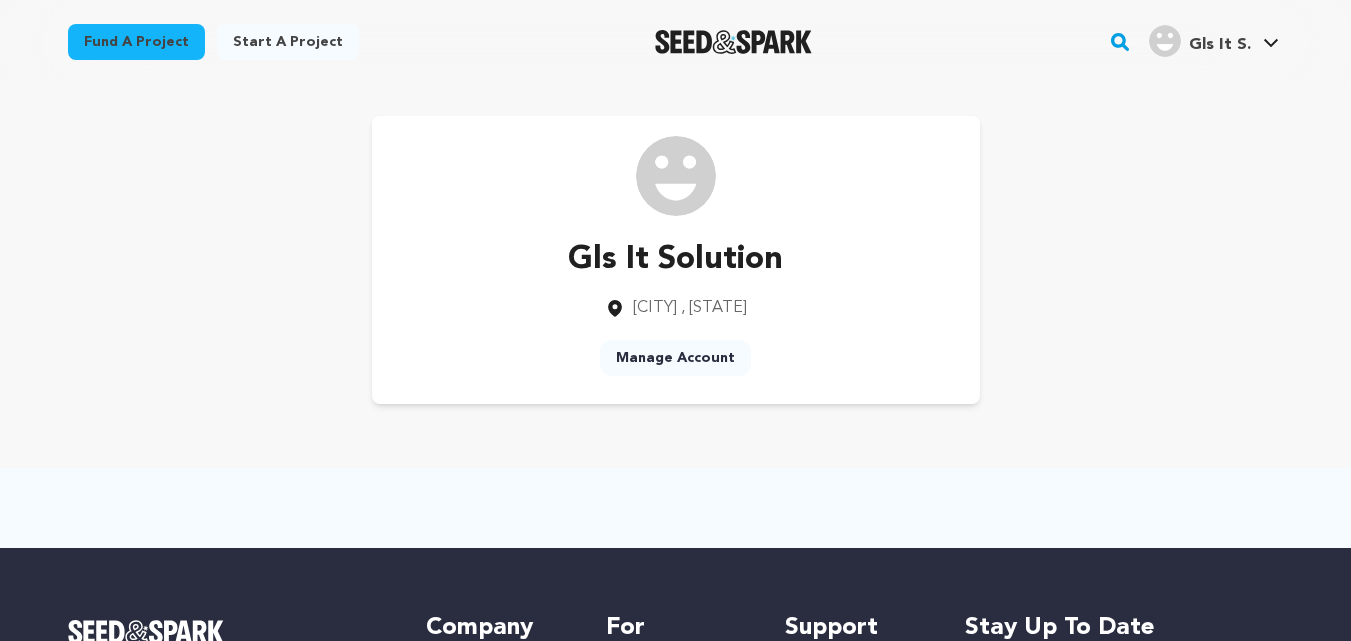 scroll, scrollTop: 0, scrollLeft: 0, axis: both 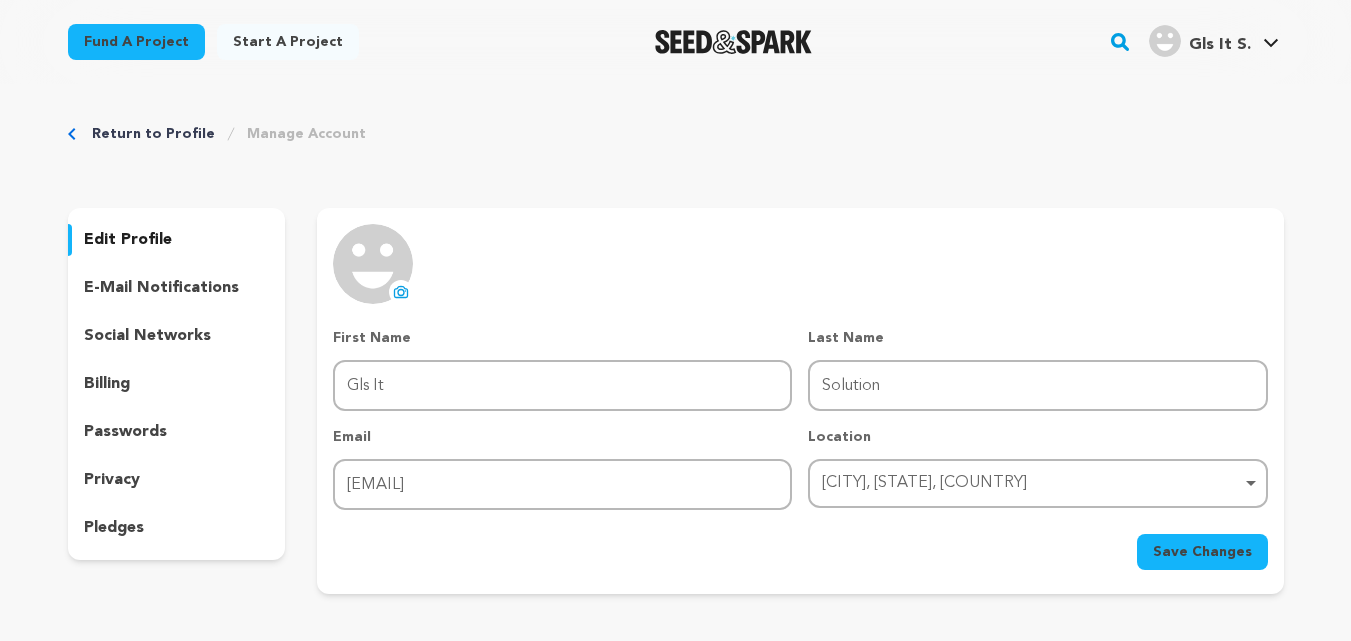 click on "social networks" at bounding box center (147, 336) 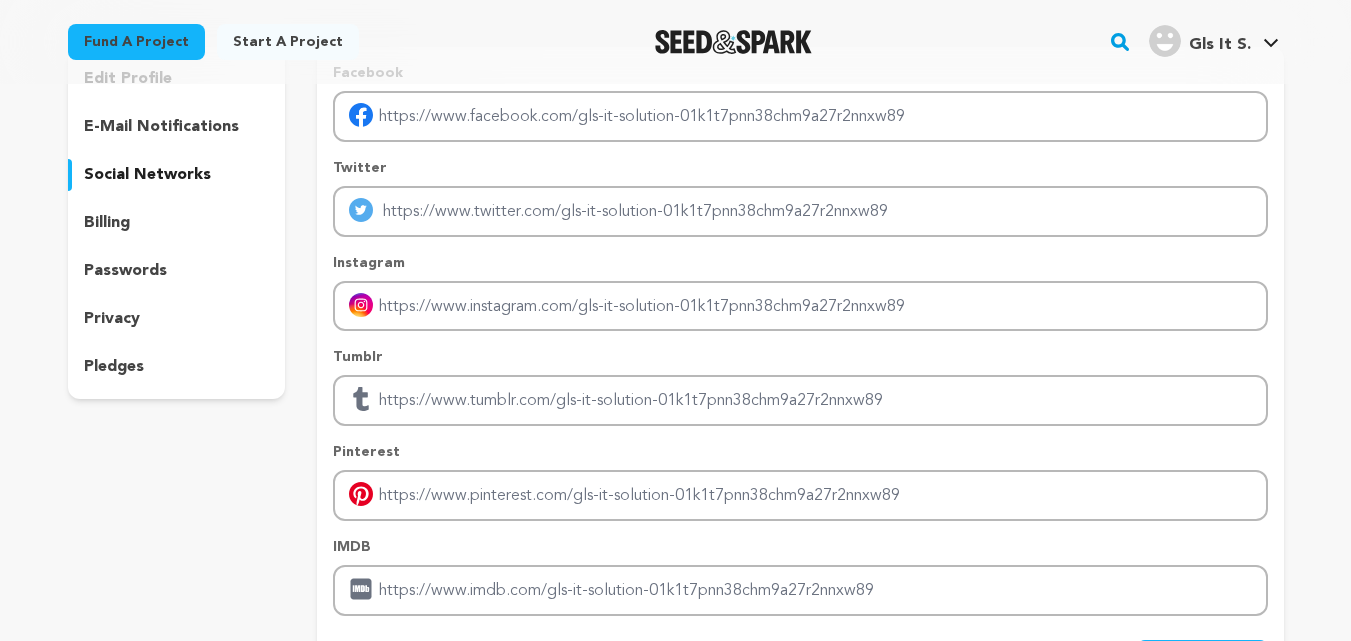 scroll, scrollTop: 81, scrollLeft: 0, axis: vertical 